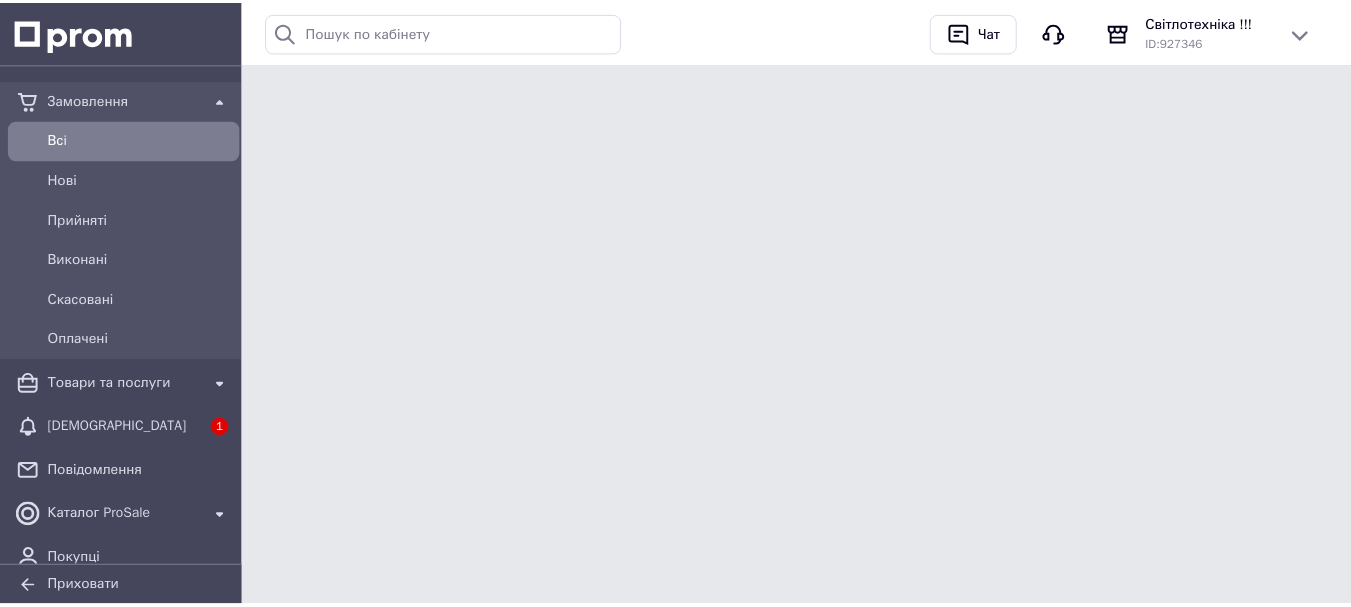 scroll, scrollTop: 0, scrollLeft: 0, axis: both 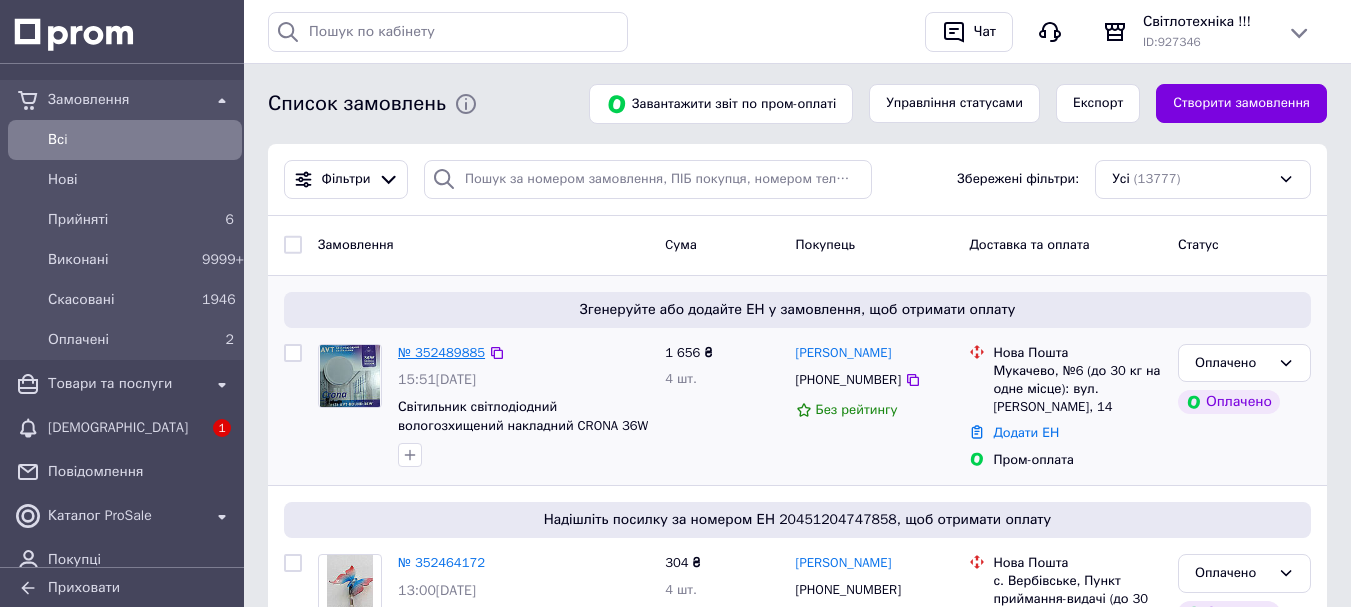 click on "№ 352489885" at bounding box center (441, 352) 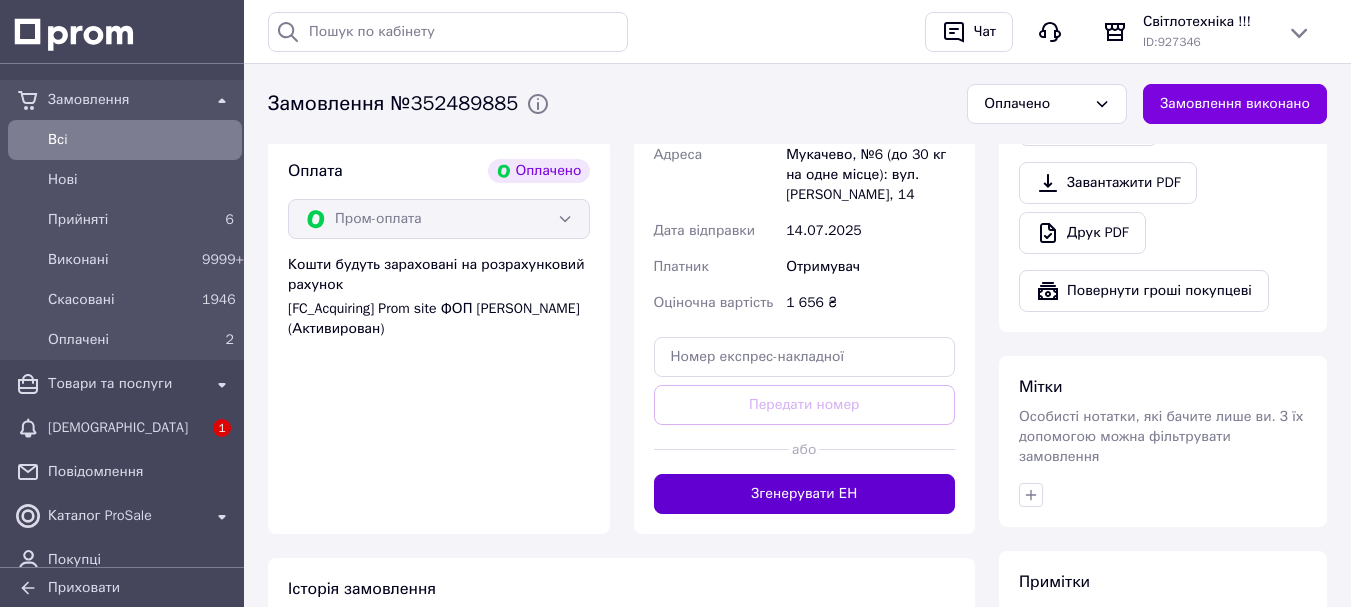 scroll, scrollTop: 900, scrollLeft: 0, axis: vertical 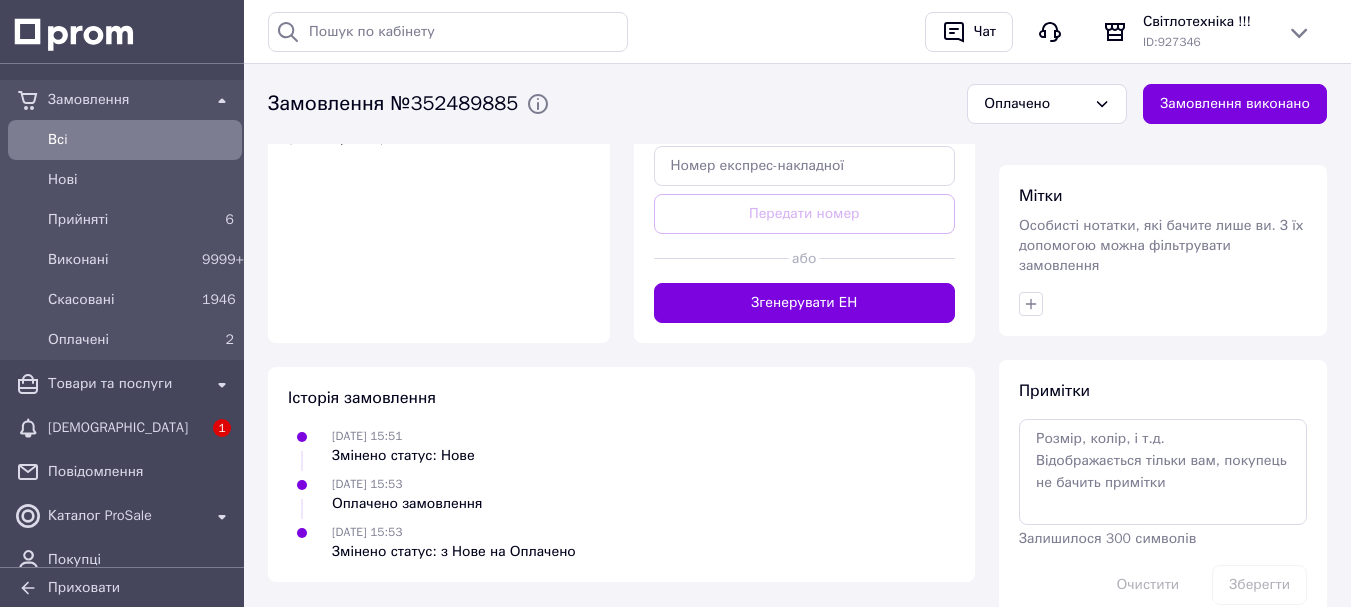 click at bounding box center [887, 258] 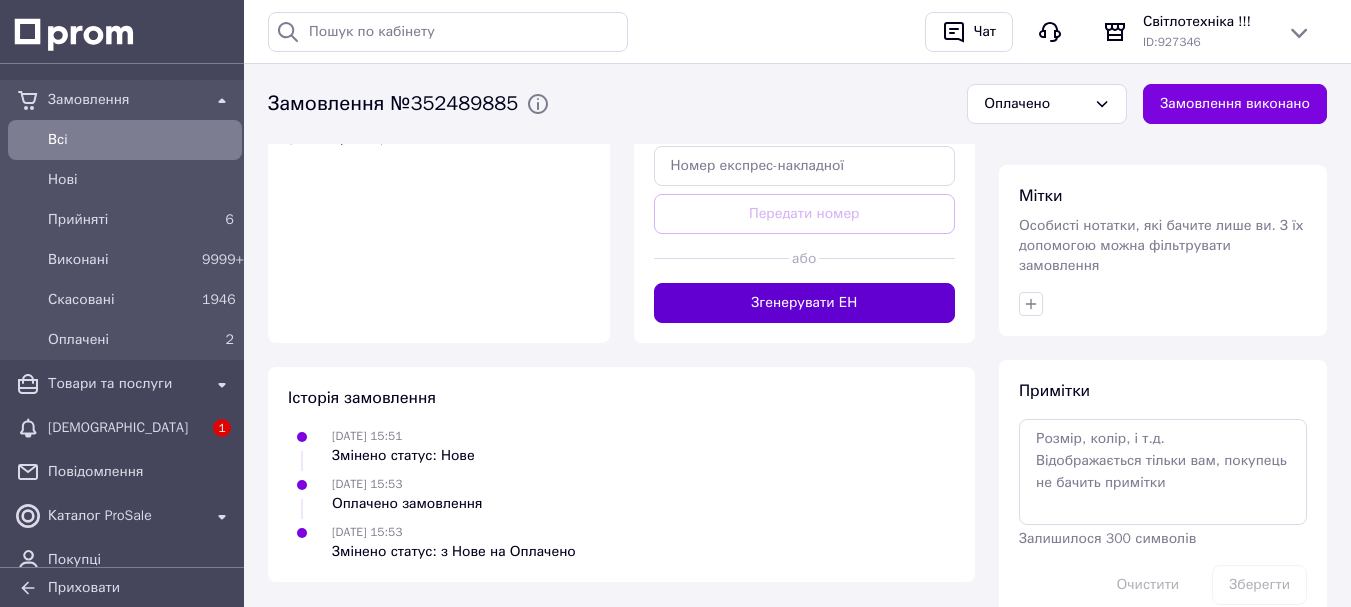 click on "Згенерувати ЕН" at bounding box center [805, 303] 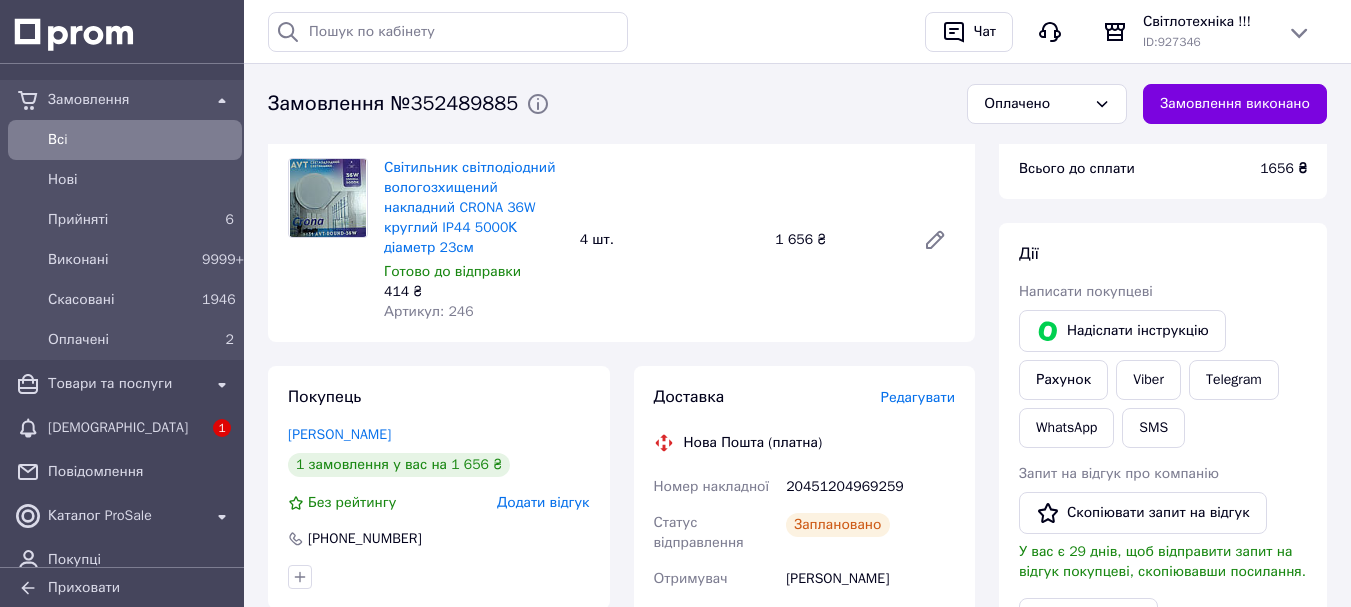 scroll, scrollTop: 200, scrollLeft: 0, axis: vertical 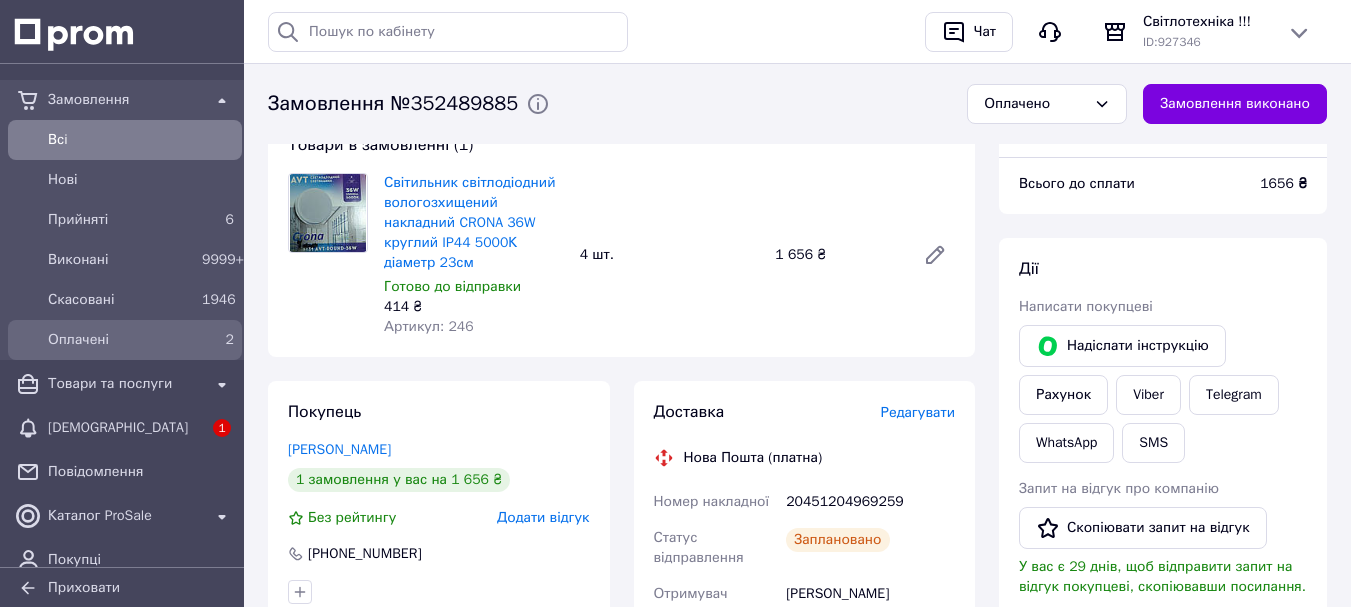 click on "Оплачені" at bounding box center [121, 340] 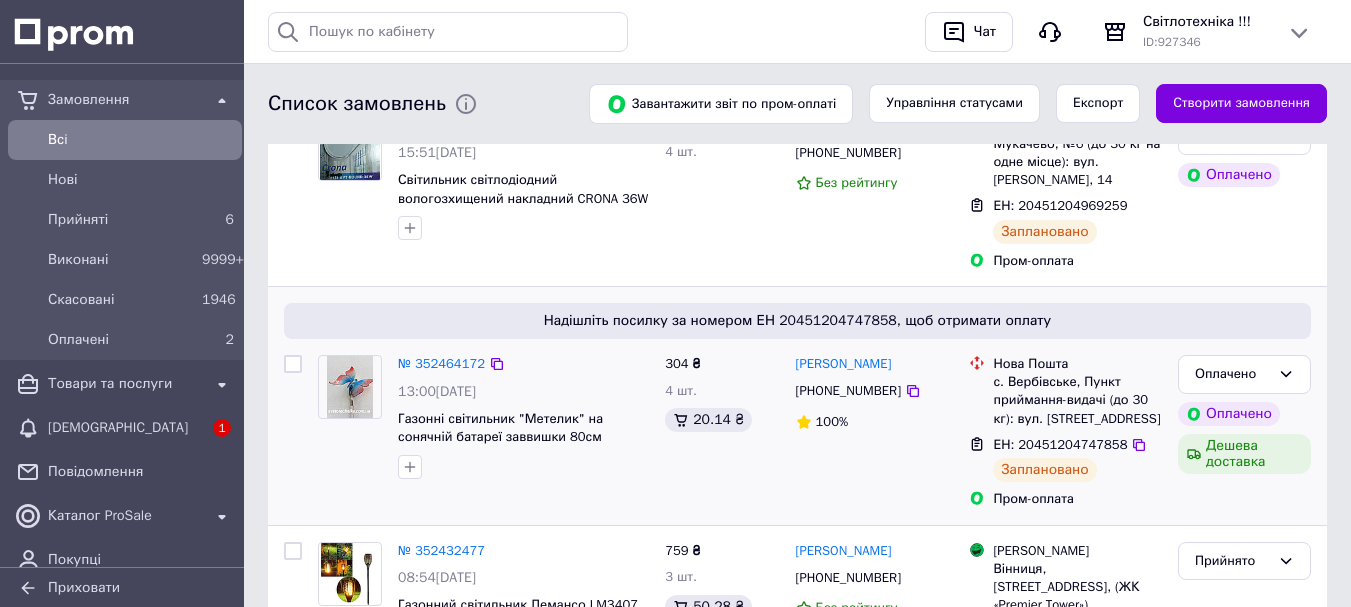 scroll, scrollTop: 100, scrollLeft: 0, axis: vertical 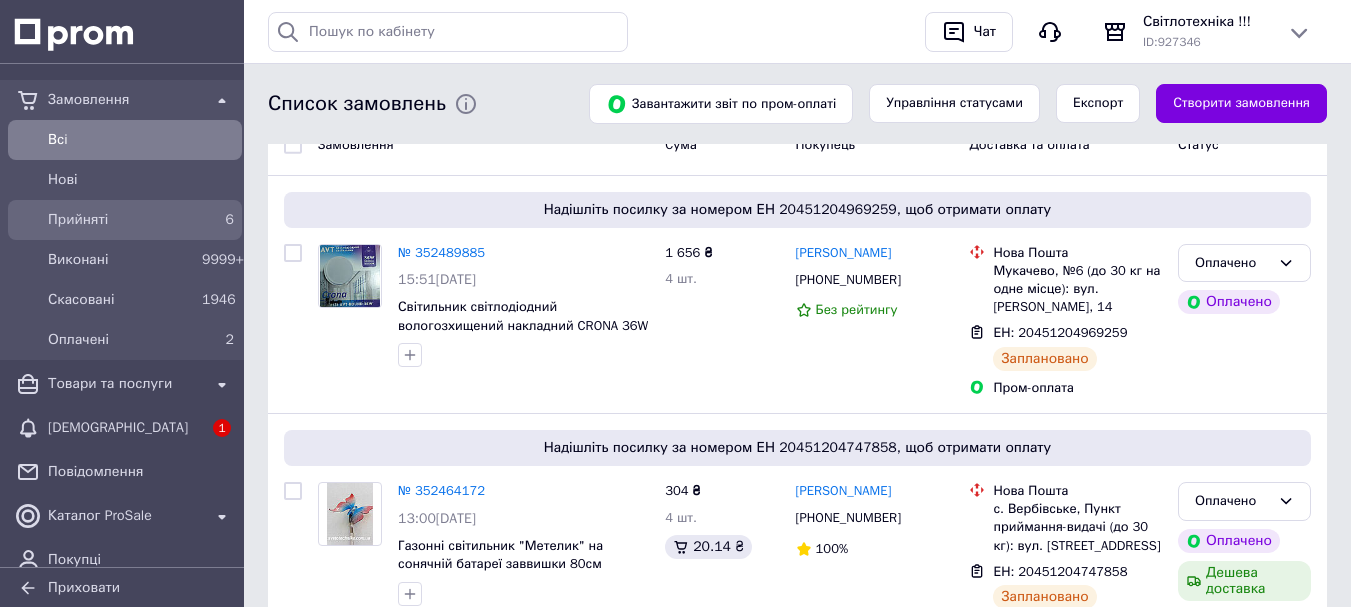 click on "6" at bounding box center [218, 220] 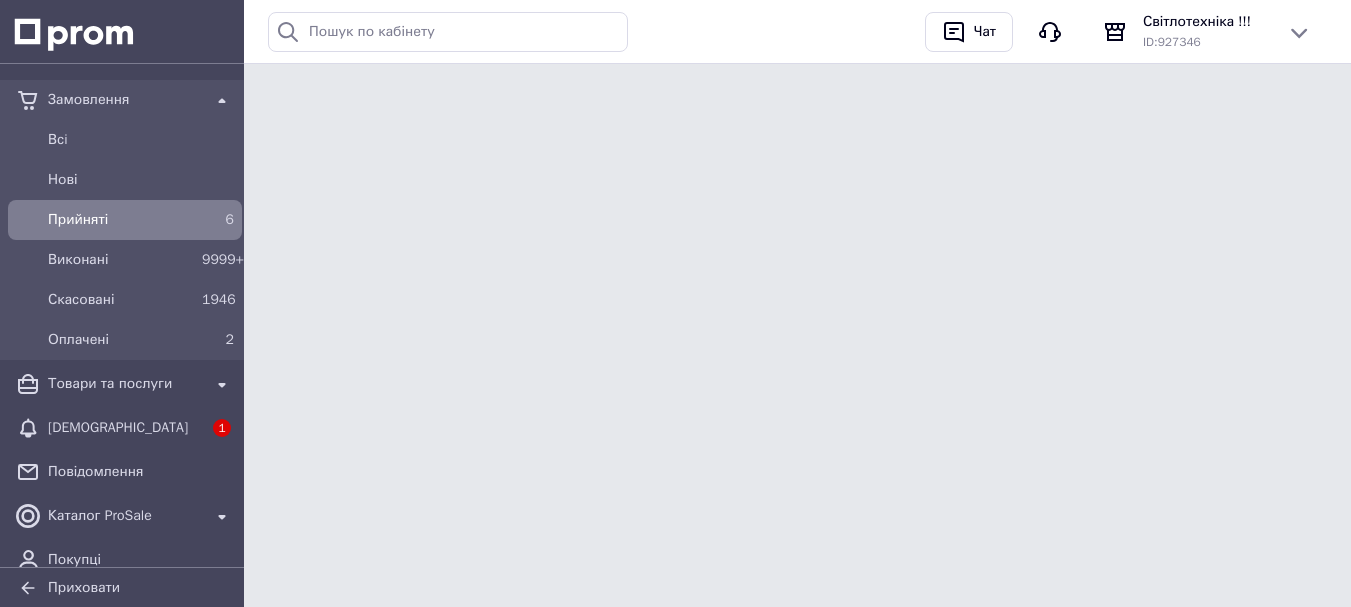 scroll, scrollTop: 0, scrollLeft: 0, axis: both 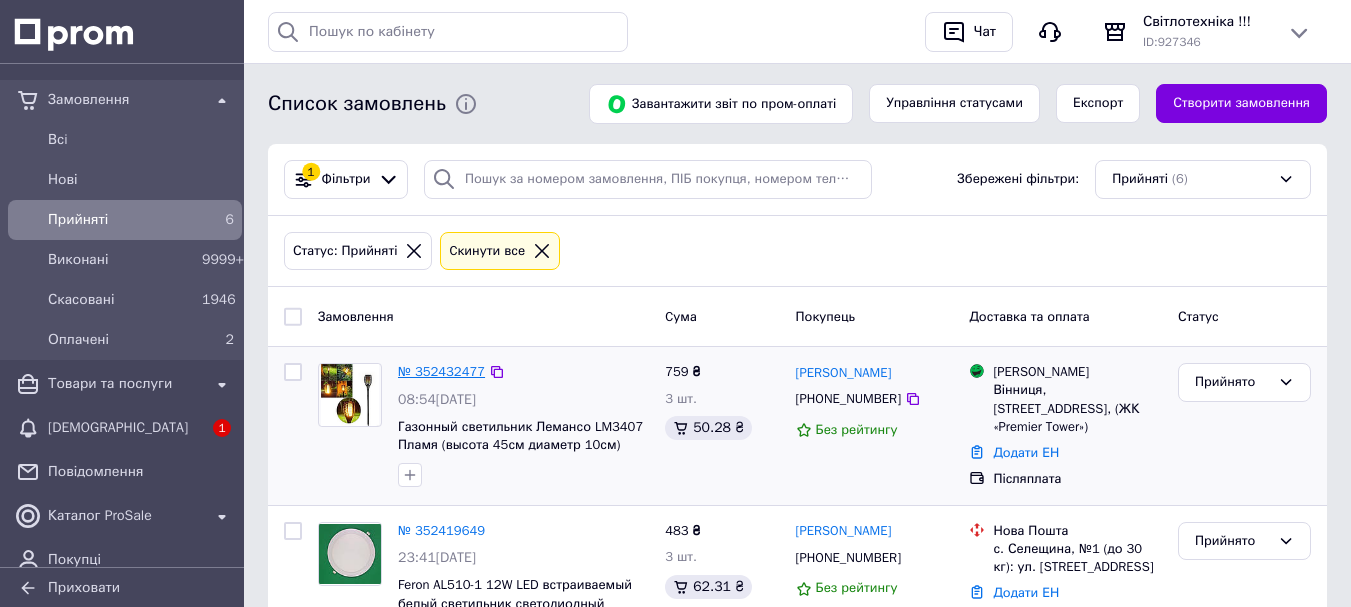click on "№ 352432477" at bounding box center (441, 371) 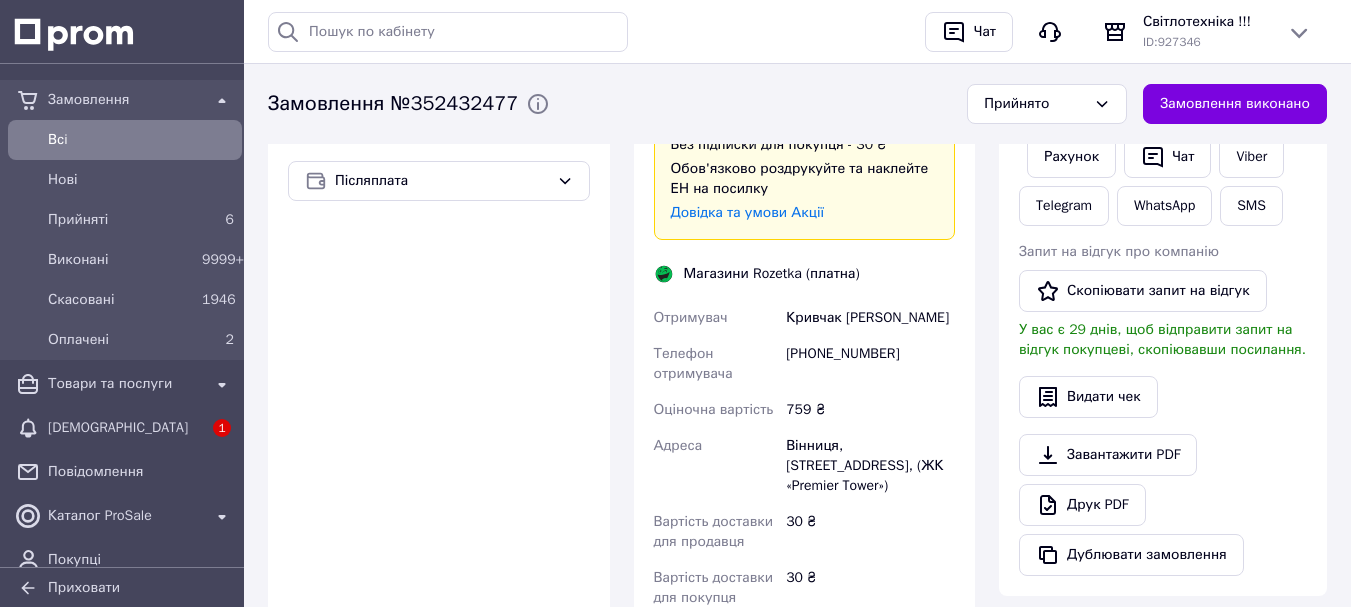 scroll, scrollTop: 1100, scrollLeft: 0, axis: vertical 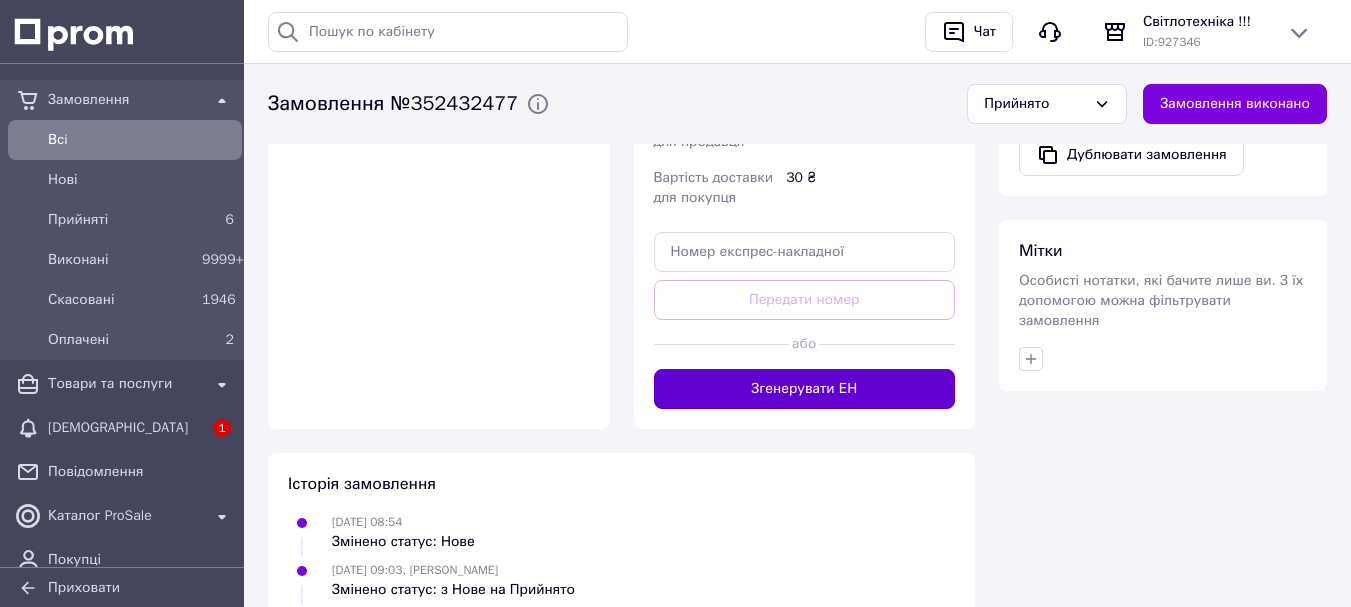 click on "Згенерувати ЕН" at bounding box center (805, 389) 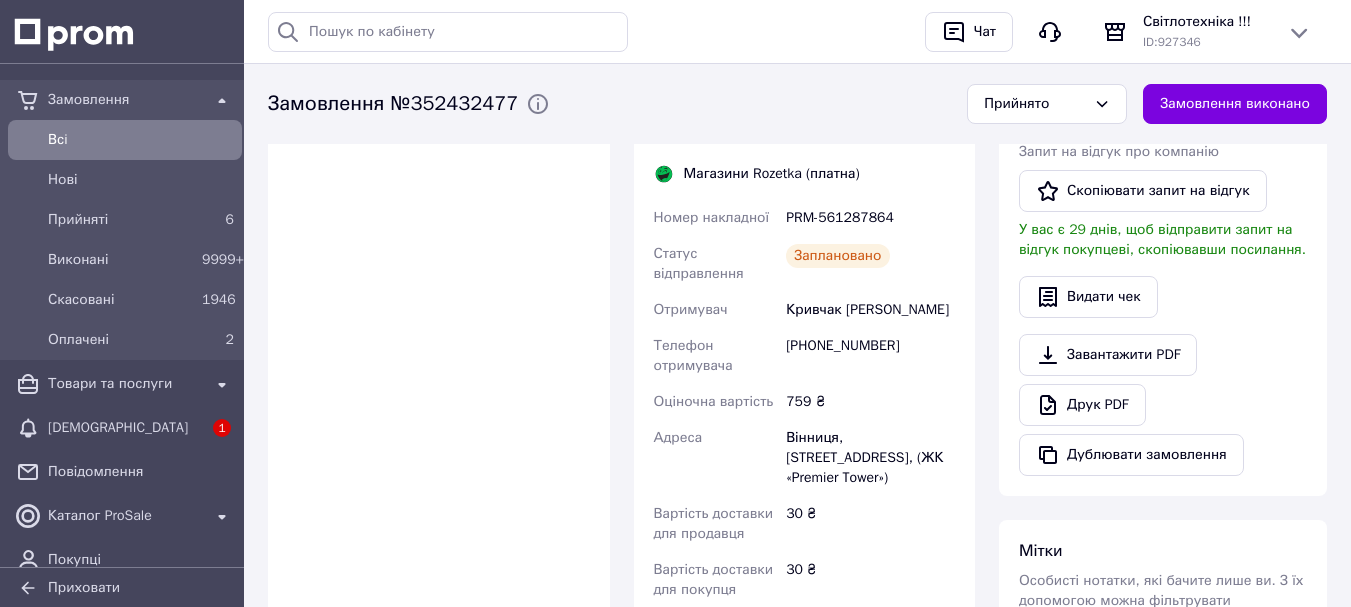 scroll, scrollTop: 1100, scrollLeft: 0, axis: vertical 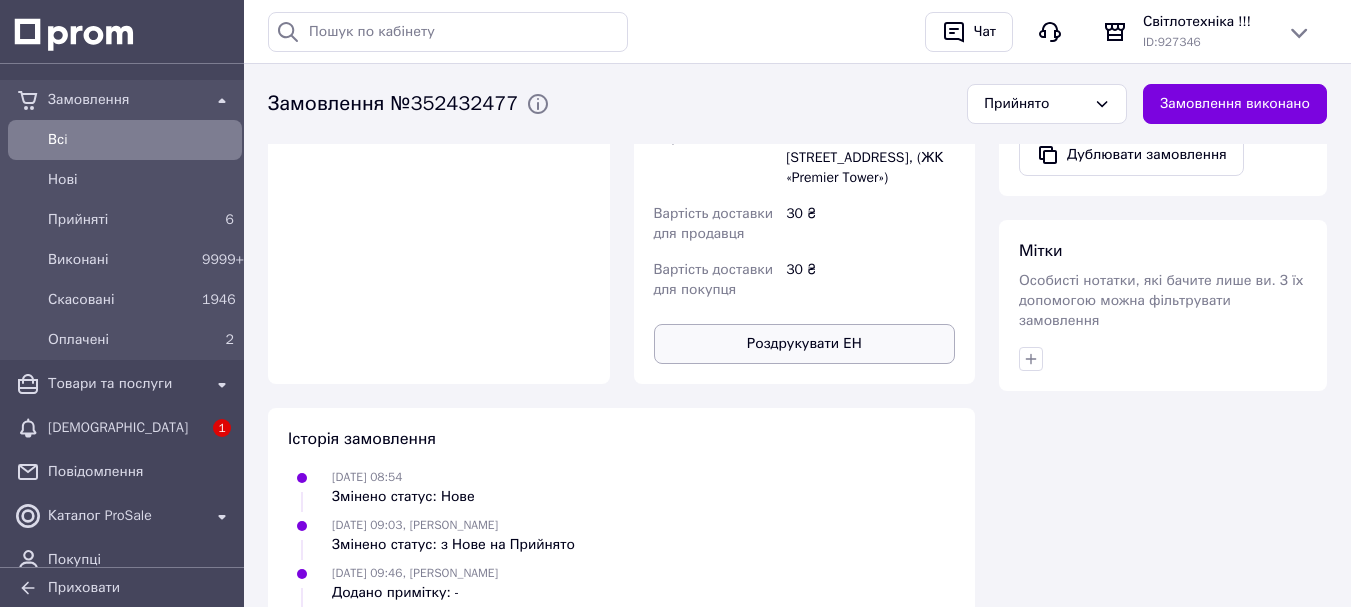 click on "Роздрукувати ЕН" at bounding box center [805, 344] 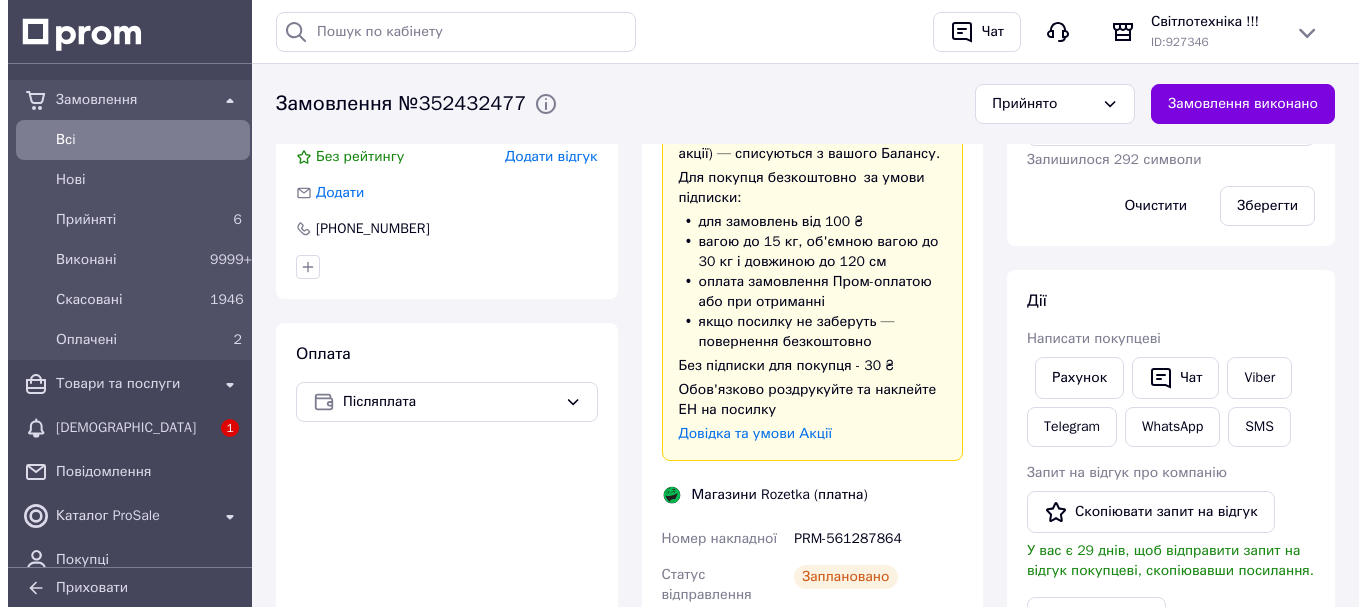 scroll, scrollTop: 0, scrollLeft: 0, axis: both 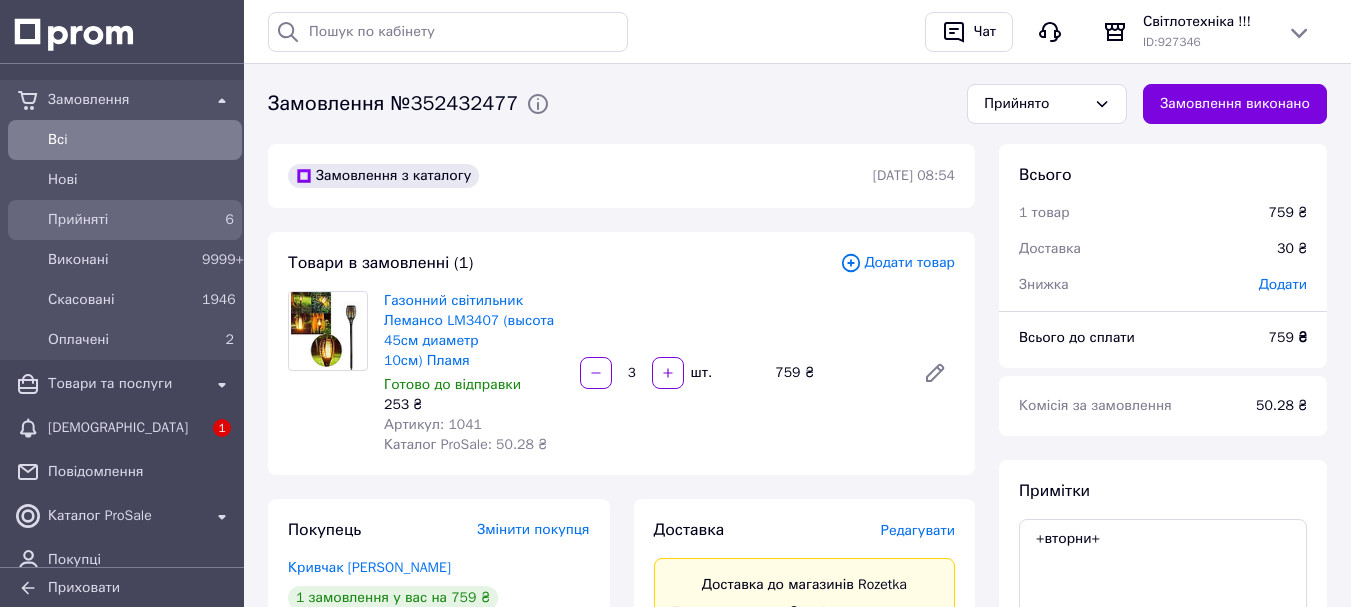 click on "6" at bounding box center (218, 220) 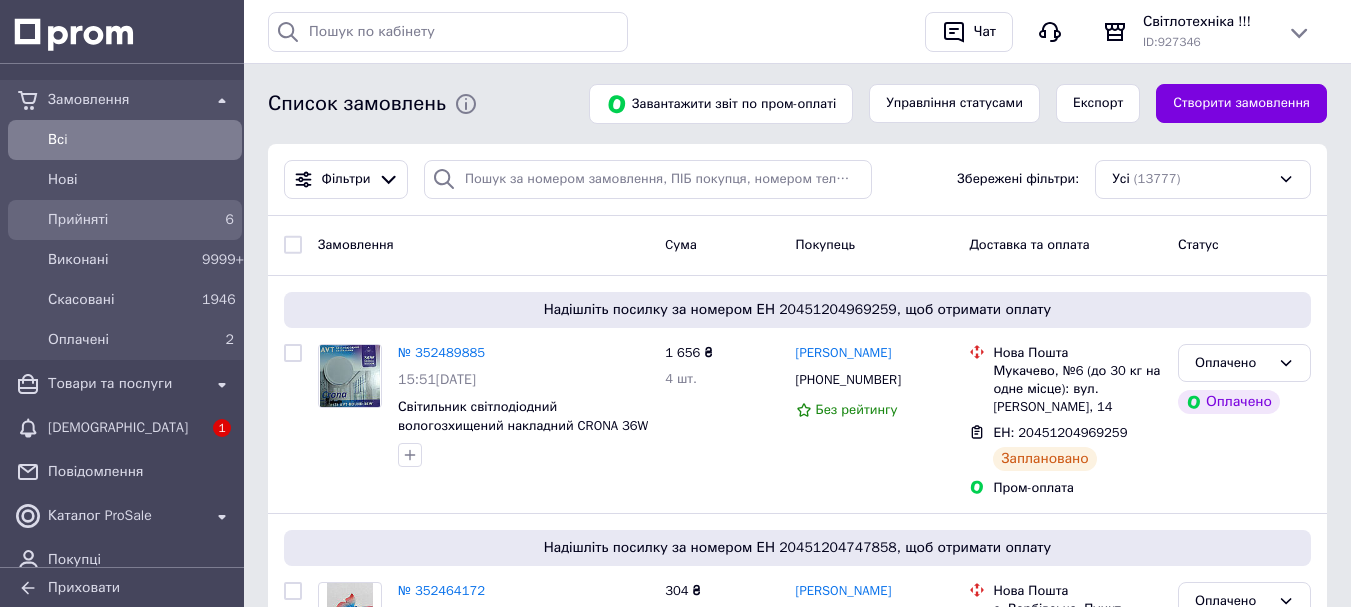 click on "6" at bounding box center (230, 219) 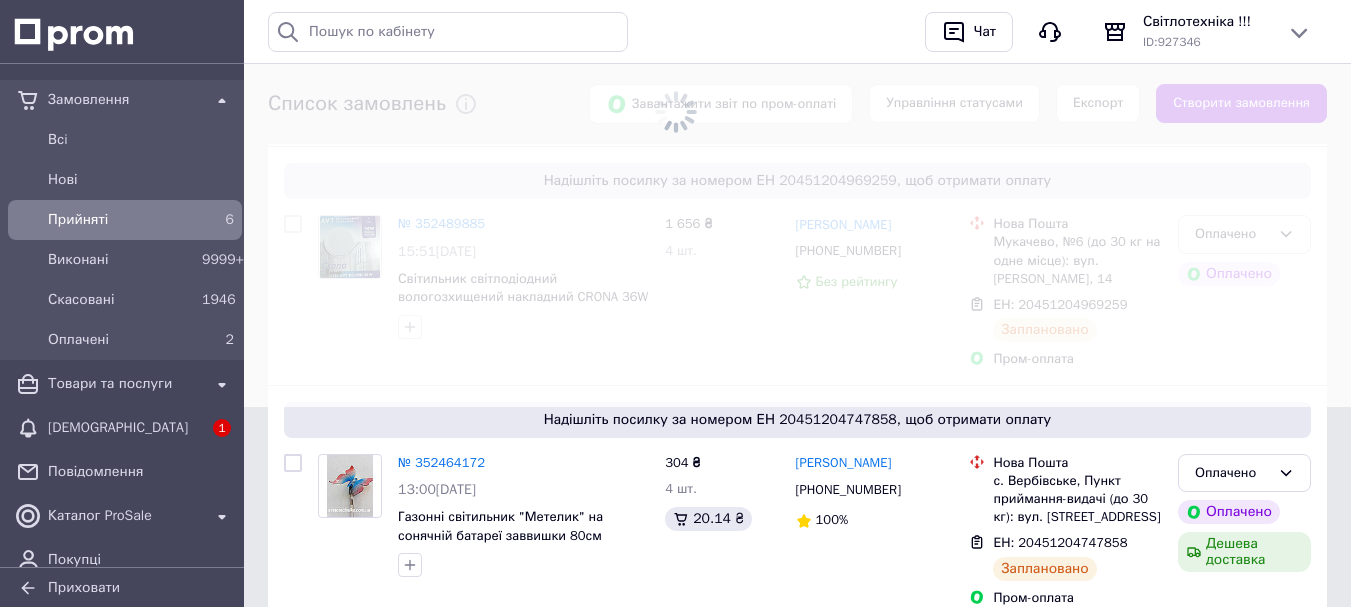 scroll, scrollTop: 0, scrollLeft: 0, axis: both 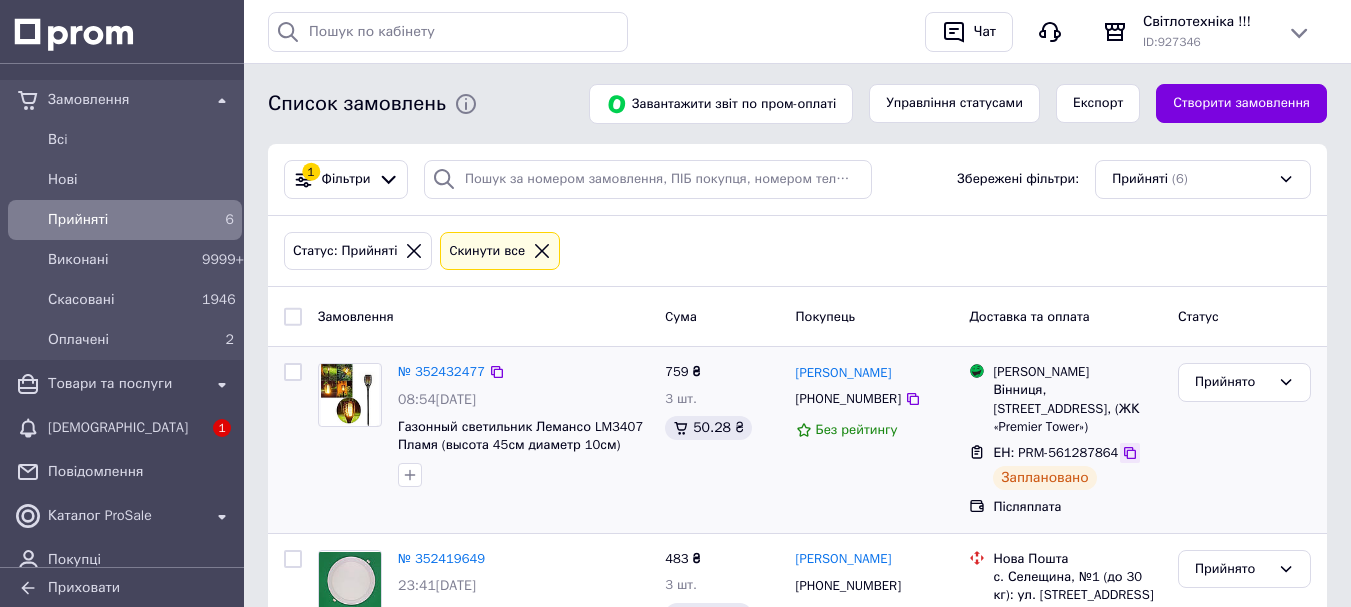 click 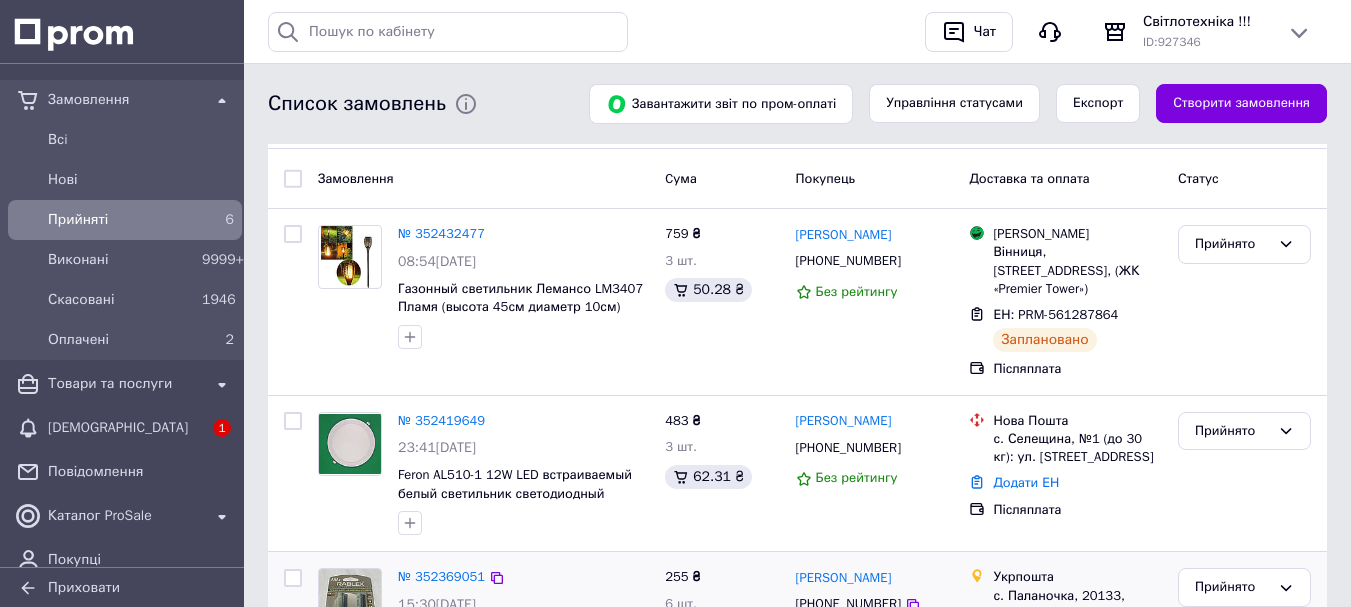 scroll, scrollTop: 300, scrollLeft: 0, axis: vertical 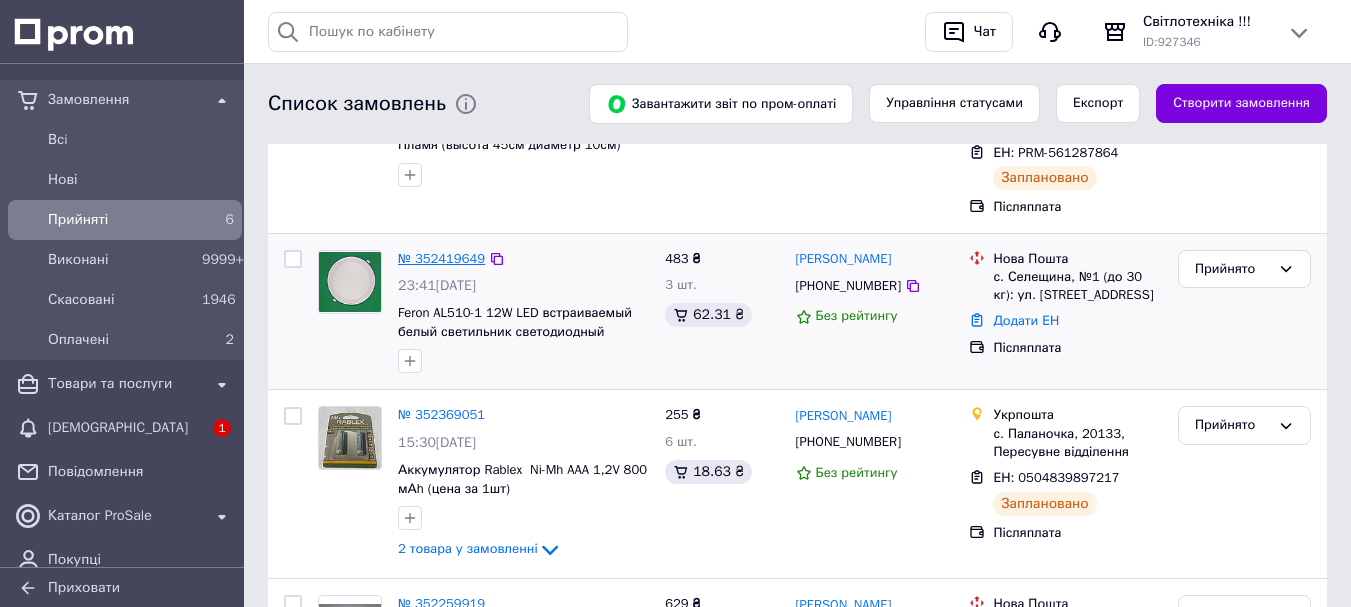 click on "№ 352419649" at bounding box center [441, 258] 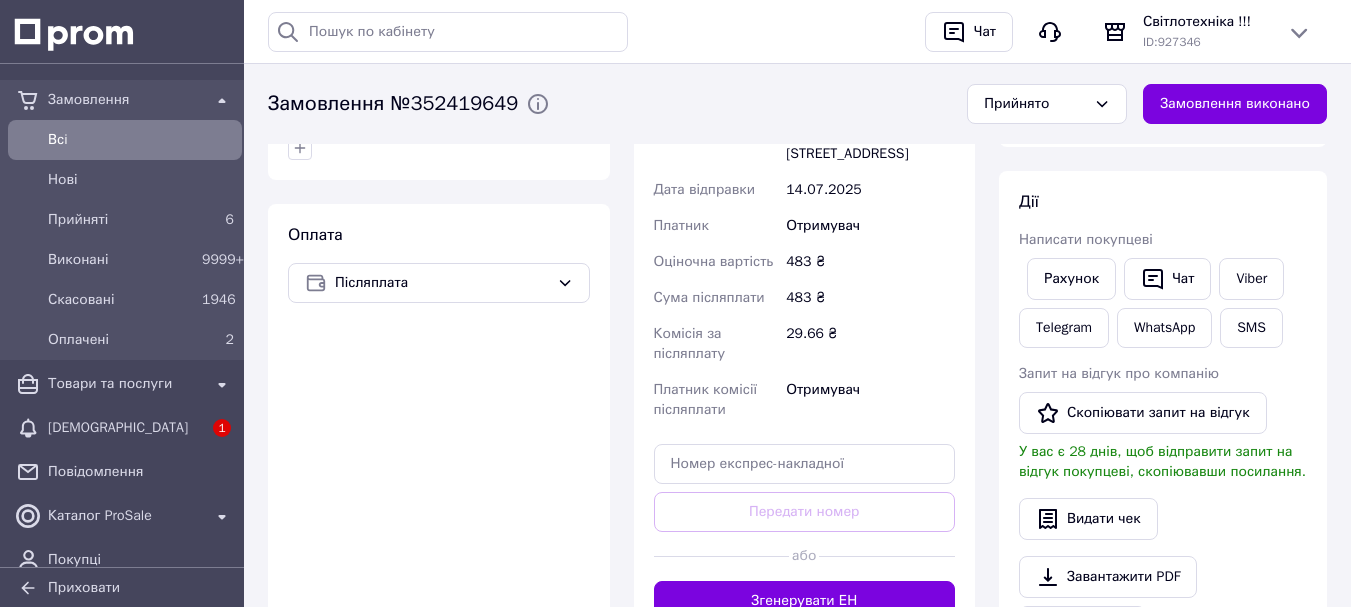 scroll, scrollTop: 600, scrollLeft: 0, axis: vertical 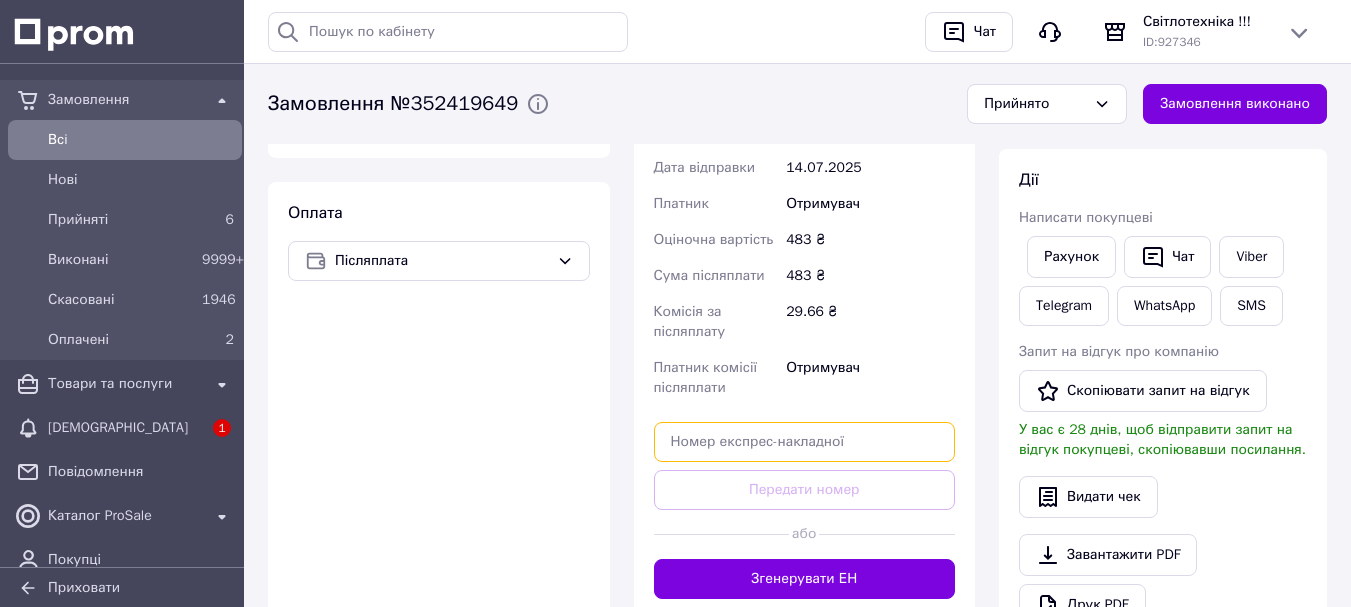 click at bounding box center [805, 442] 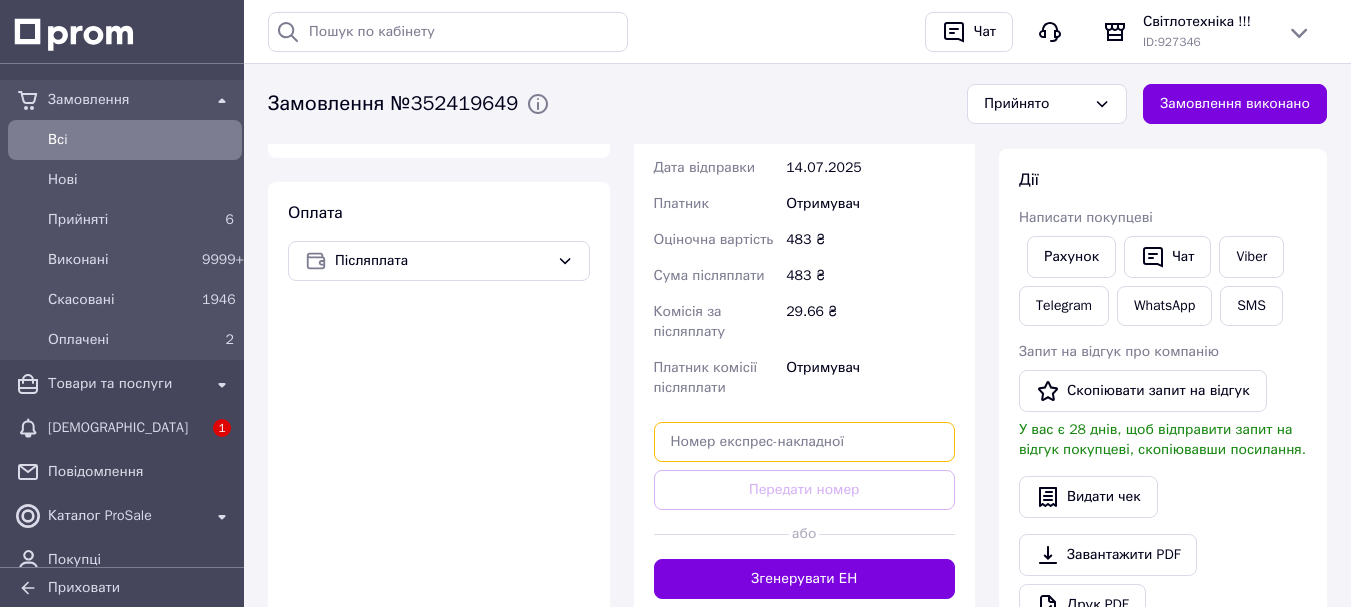 paste on "59001414035878" 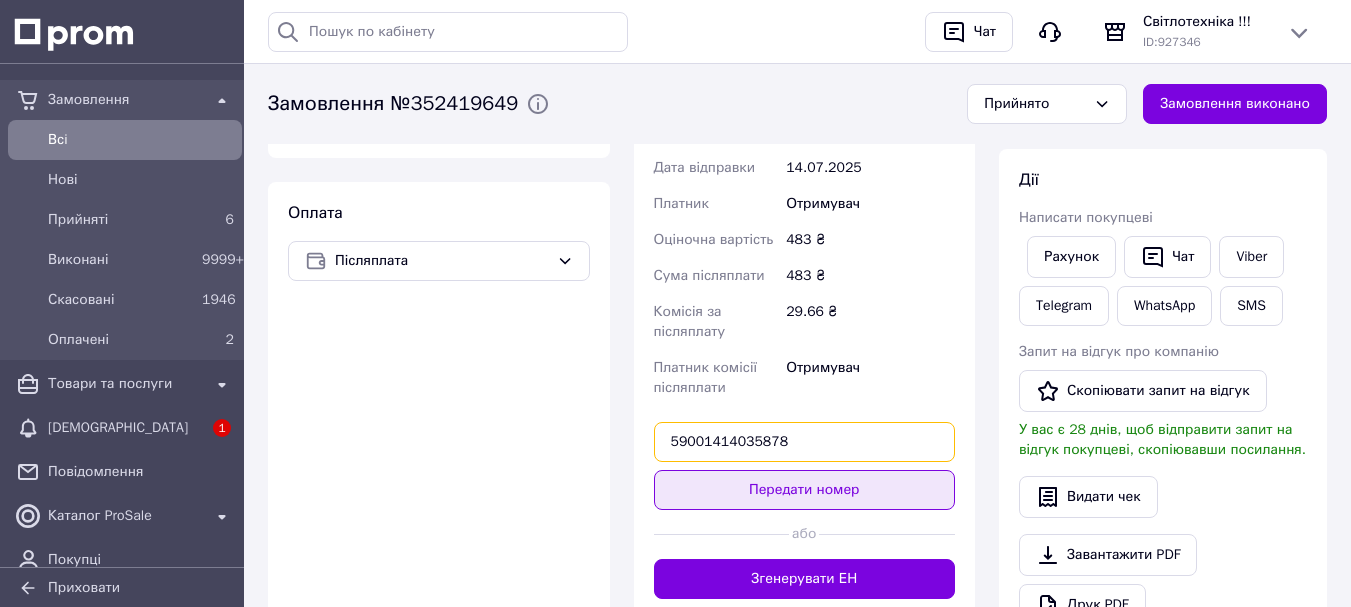 type on "59001414035878" 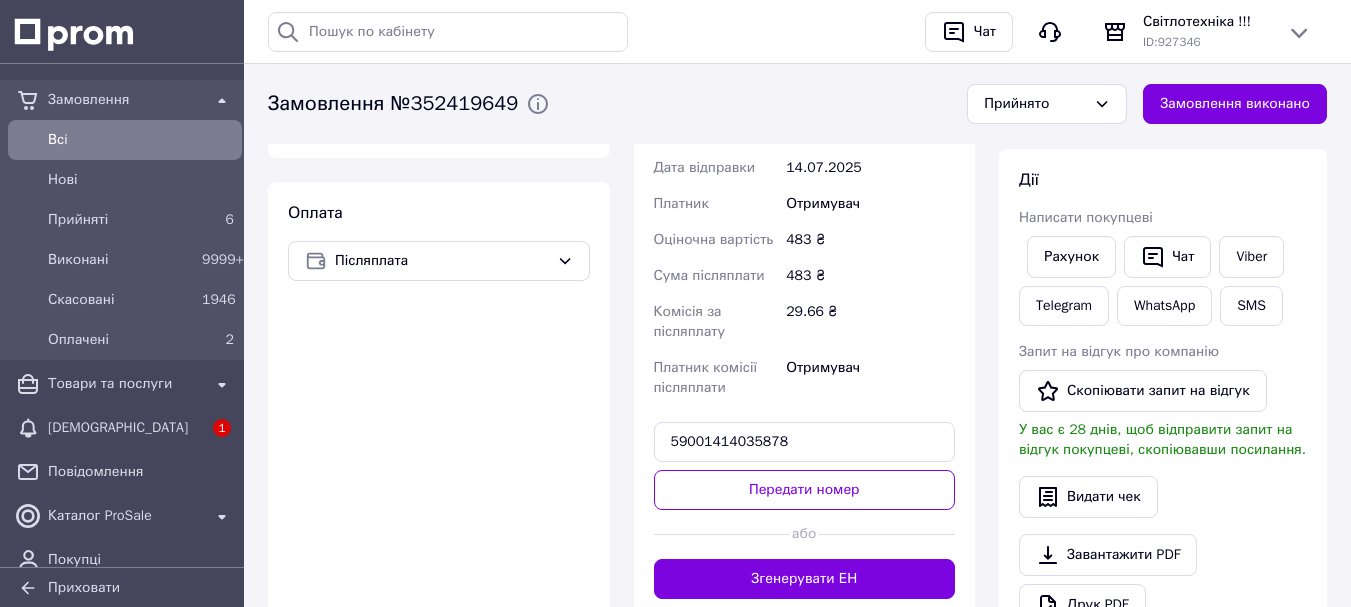 click on "Передати номер" at bounding box center [805, 490] 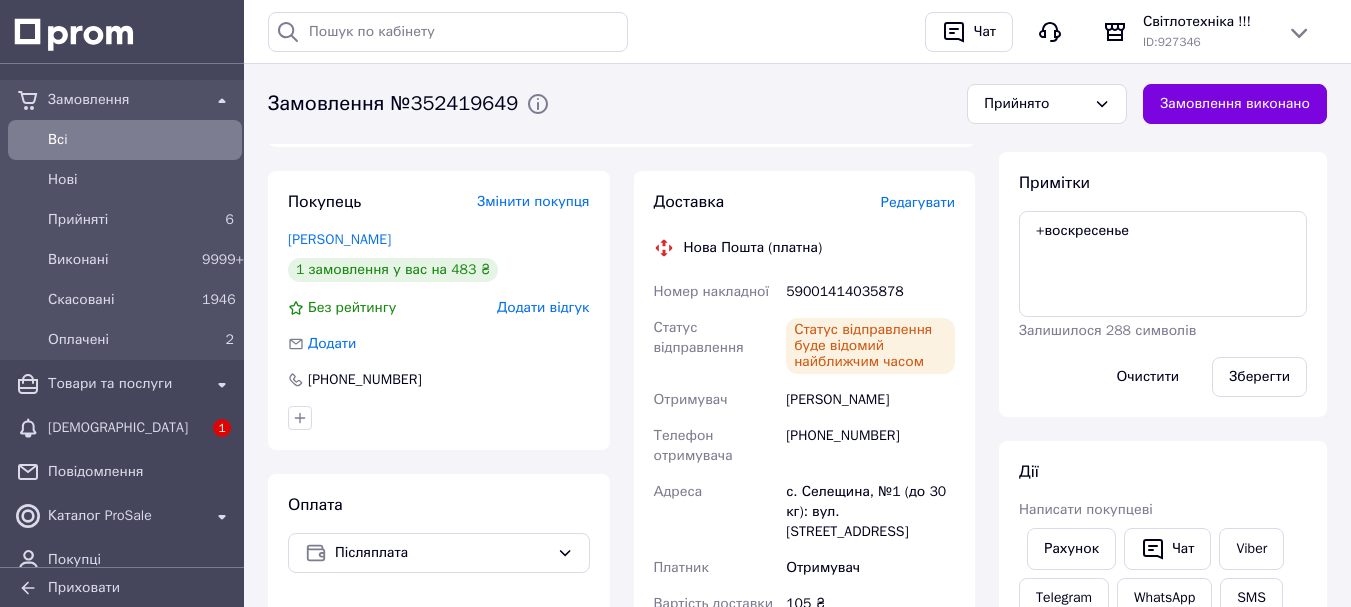 scroll, scrollTop: 500, scrollLeft: 0, axis: vertical 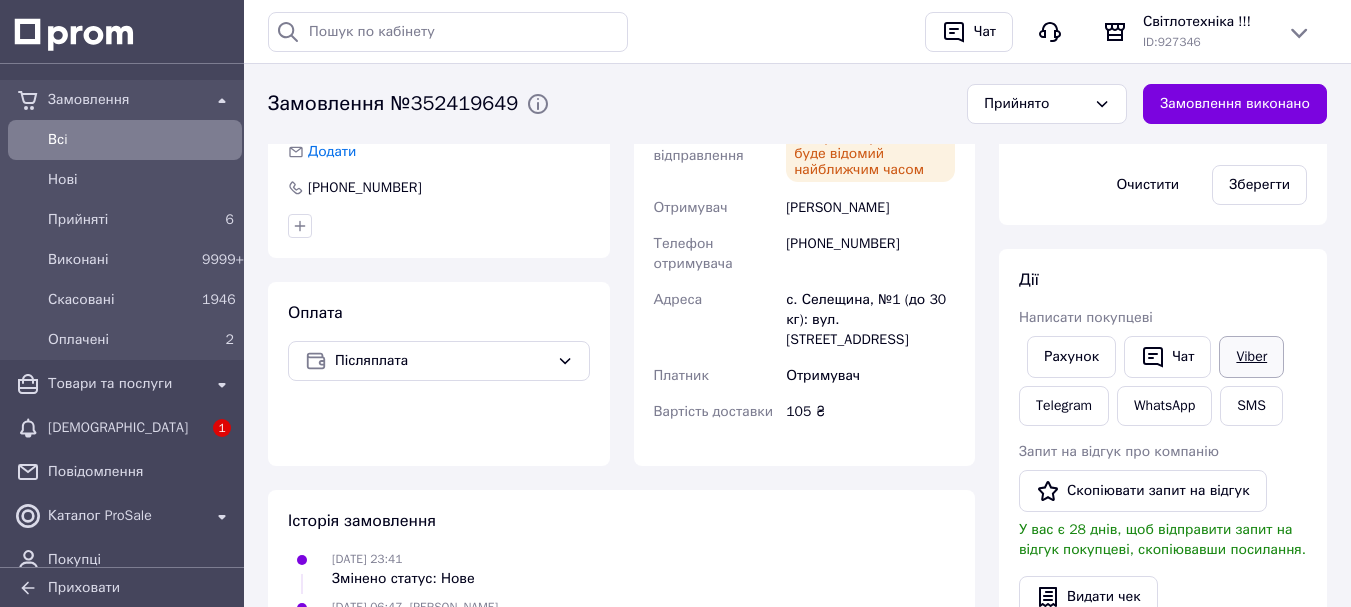 click on "Viber" at bounding box center (1251, 357) 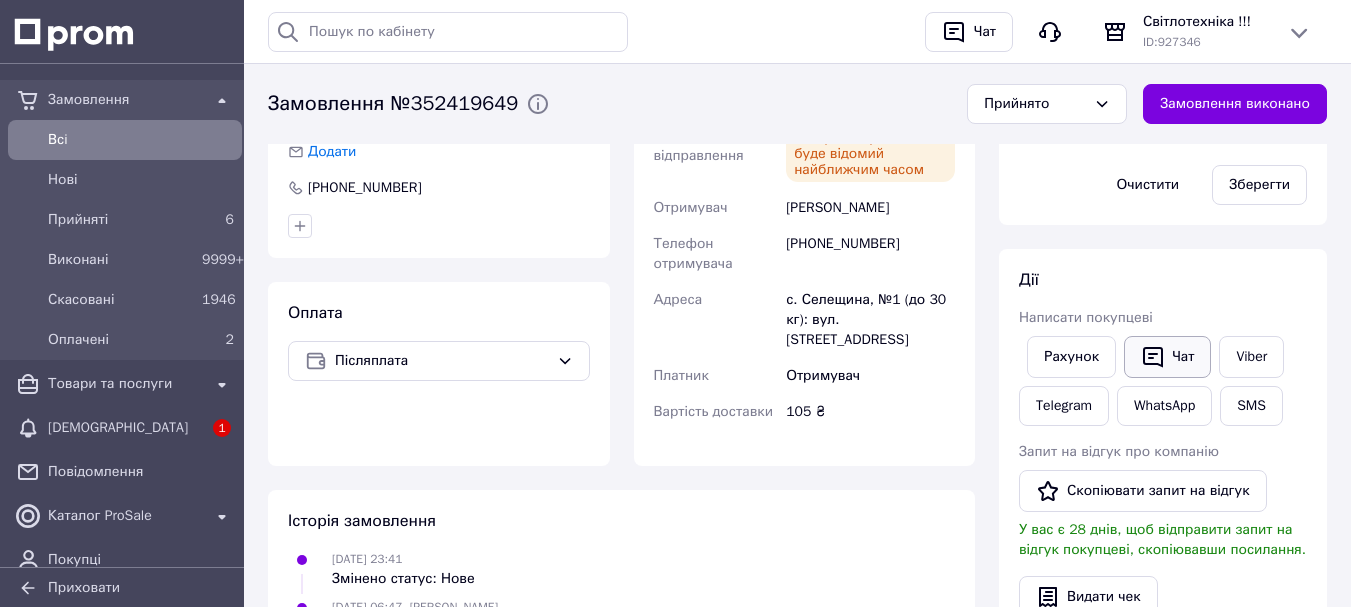 click on "Чат" at bounding box center (1167, 357) 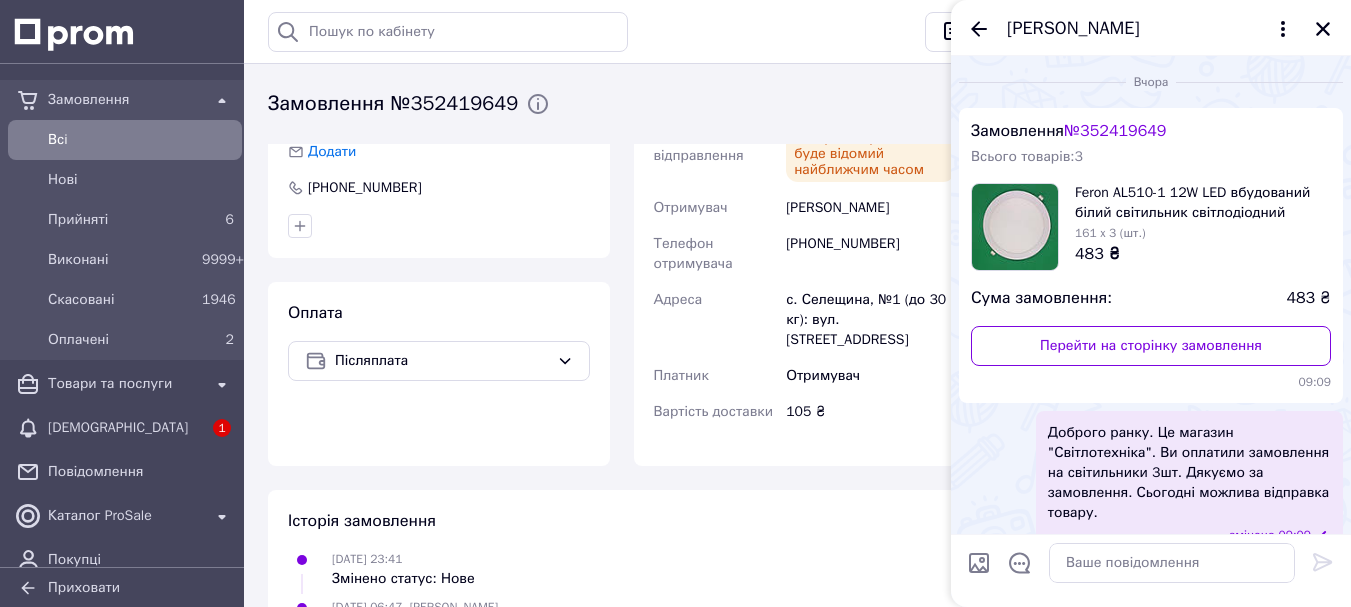 scroll, scrollTop: 10, scrollLeft: 0, axis: vertical 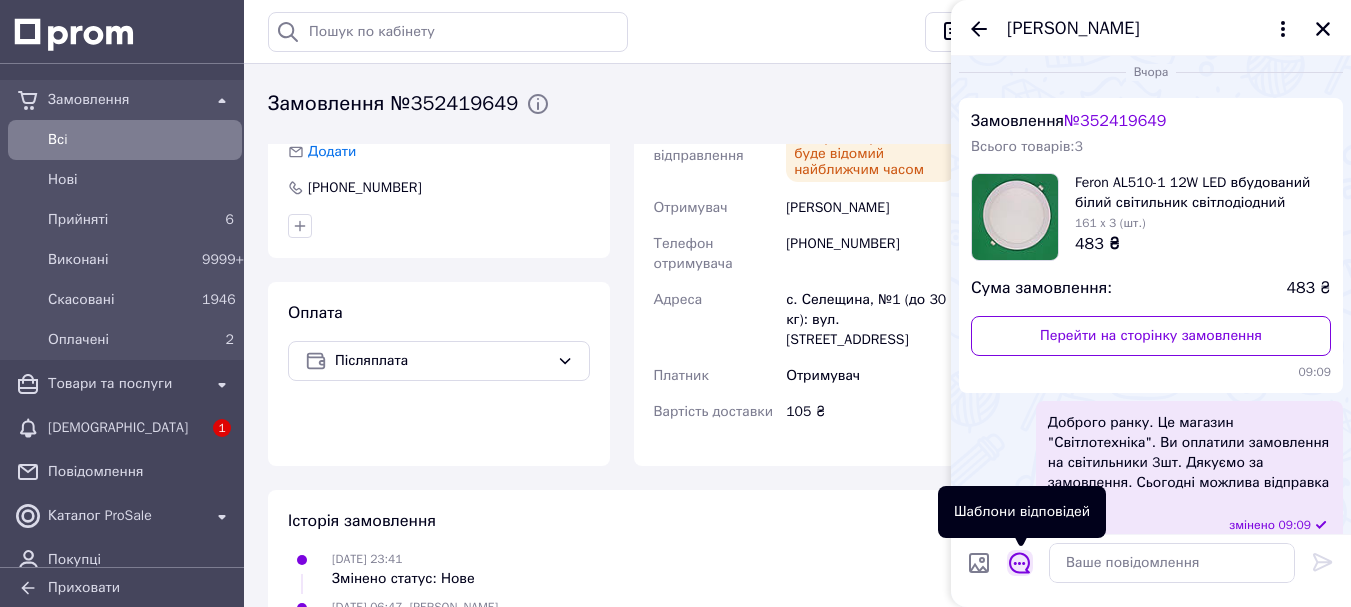 click 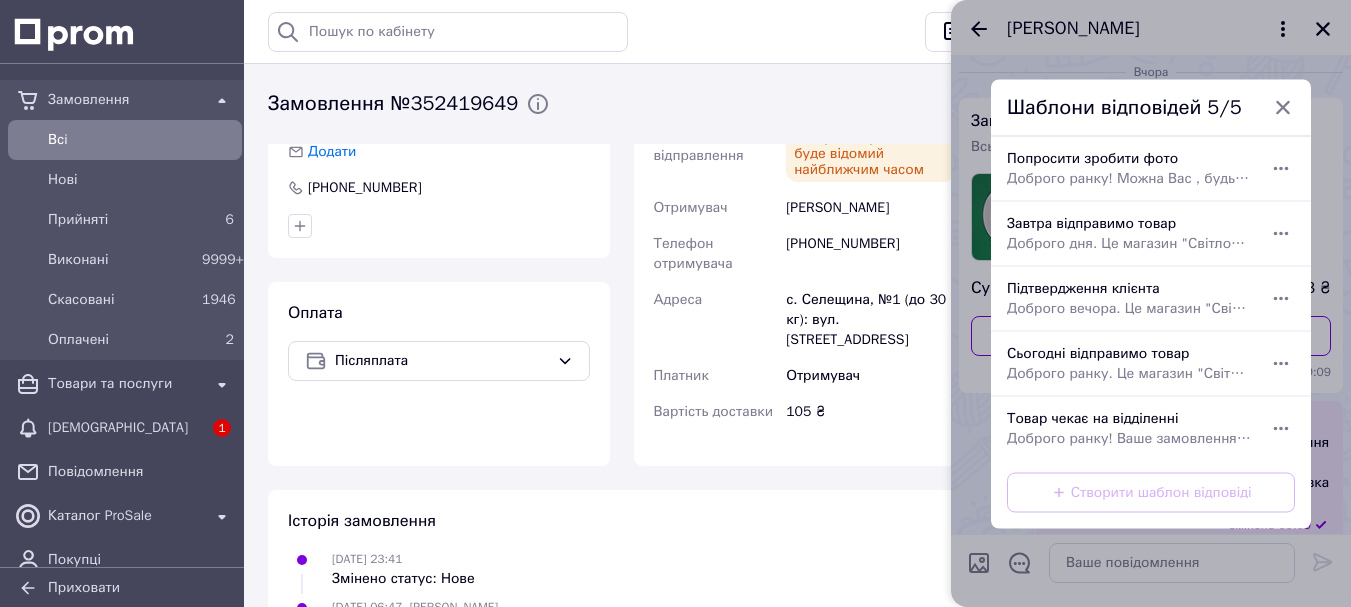 click at bounding box center [1151, 303] 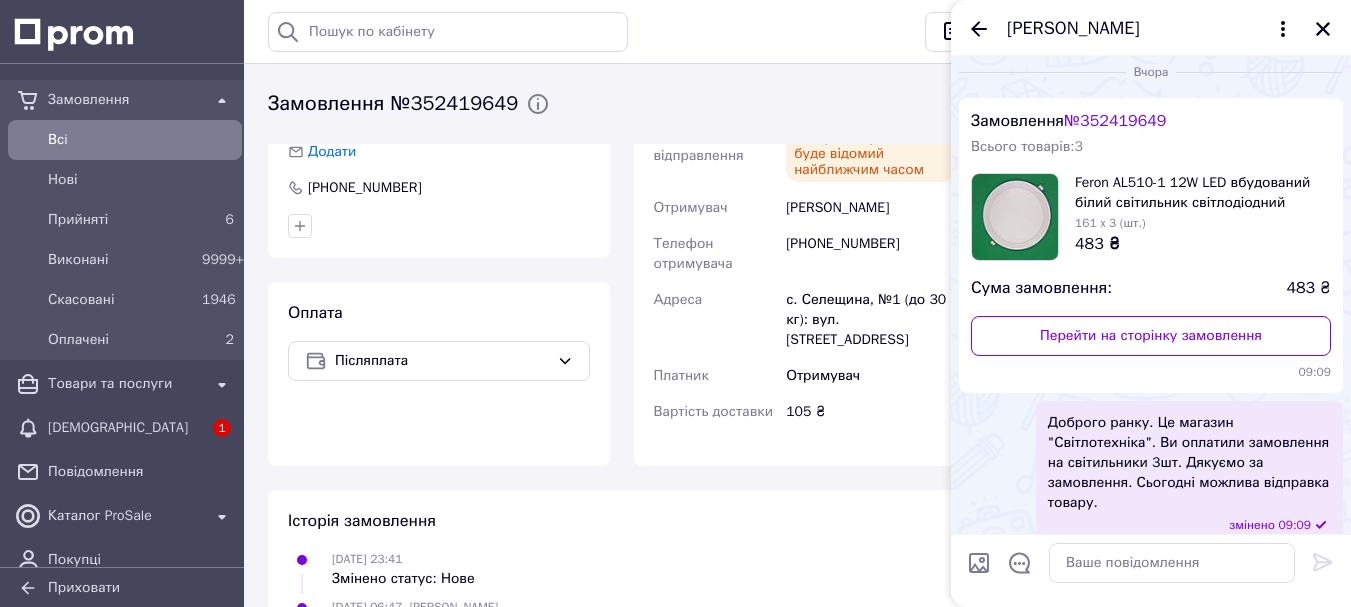 click at bounding box center (979, 563) 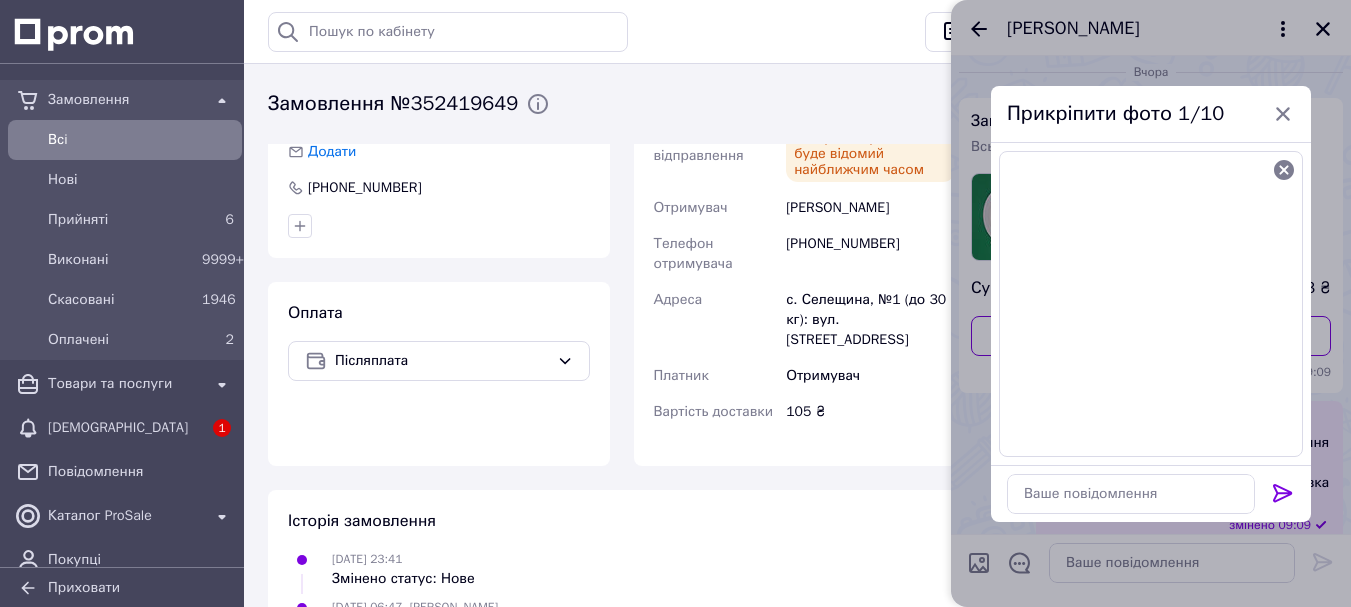 click 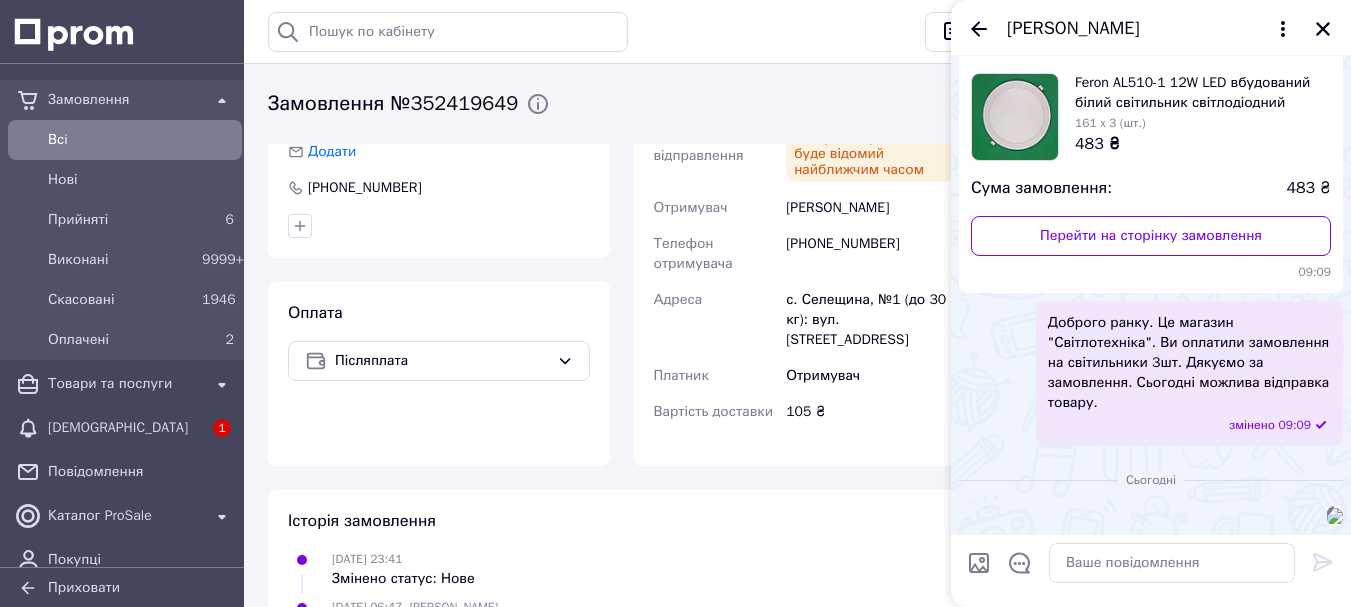 click at bounding box center [1335, 516] 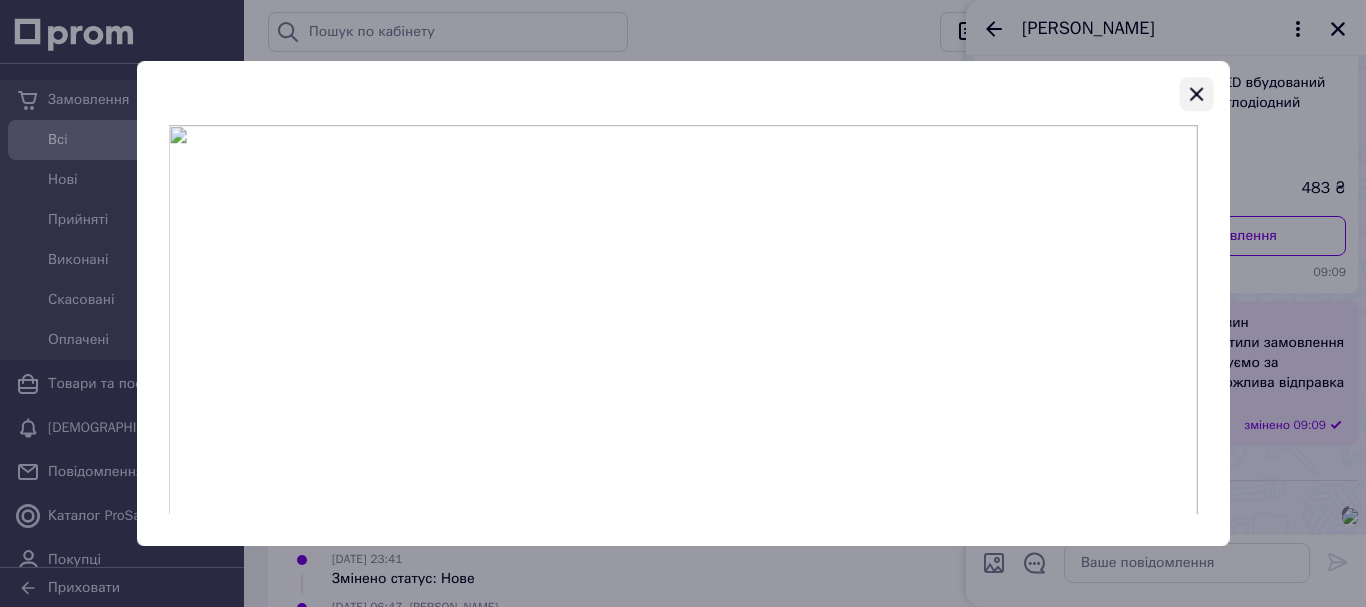 click 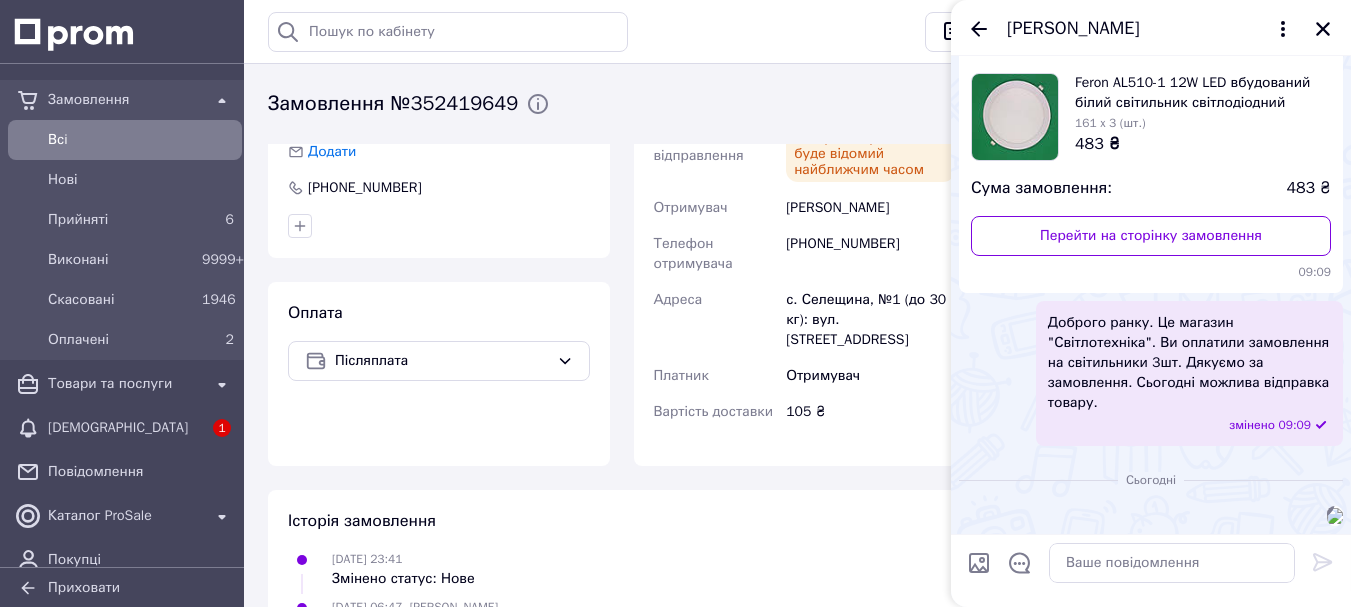 click at bounding box center [1335, 516] 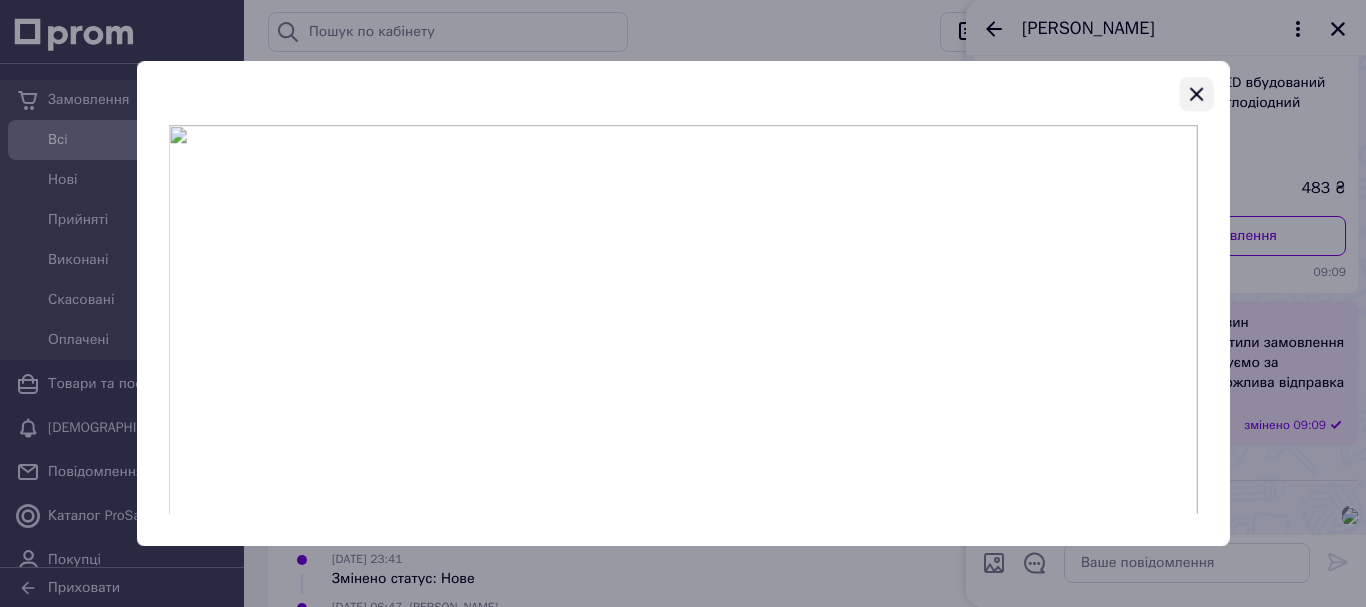 click 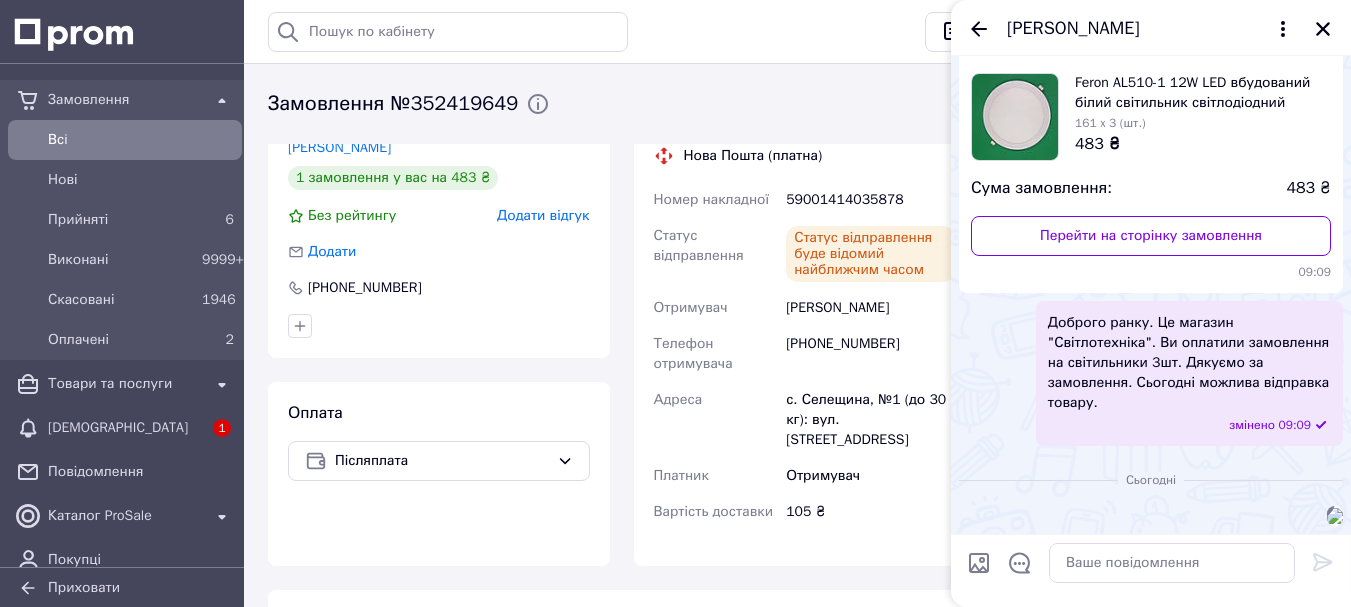 scroll, scrollTop: 0, scrollLeft: 0, axis: both 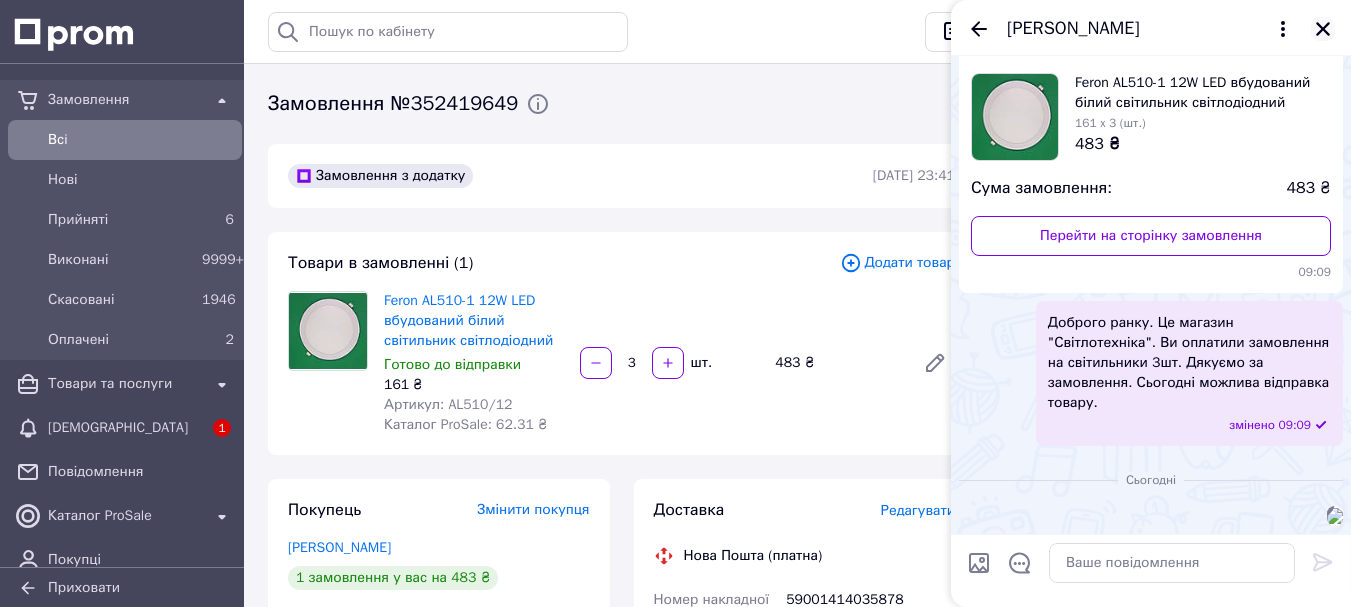 click 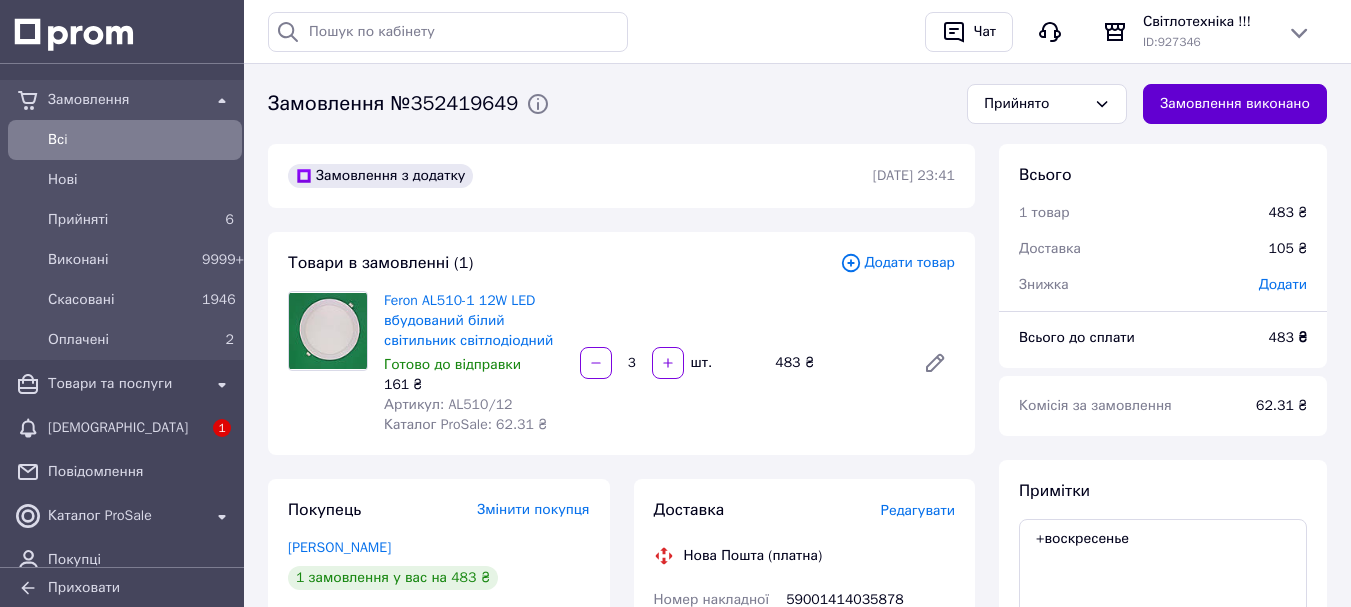 click on "Замовлення виконано" at bounding box center (1235, 104) 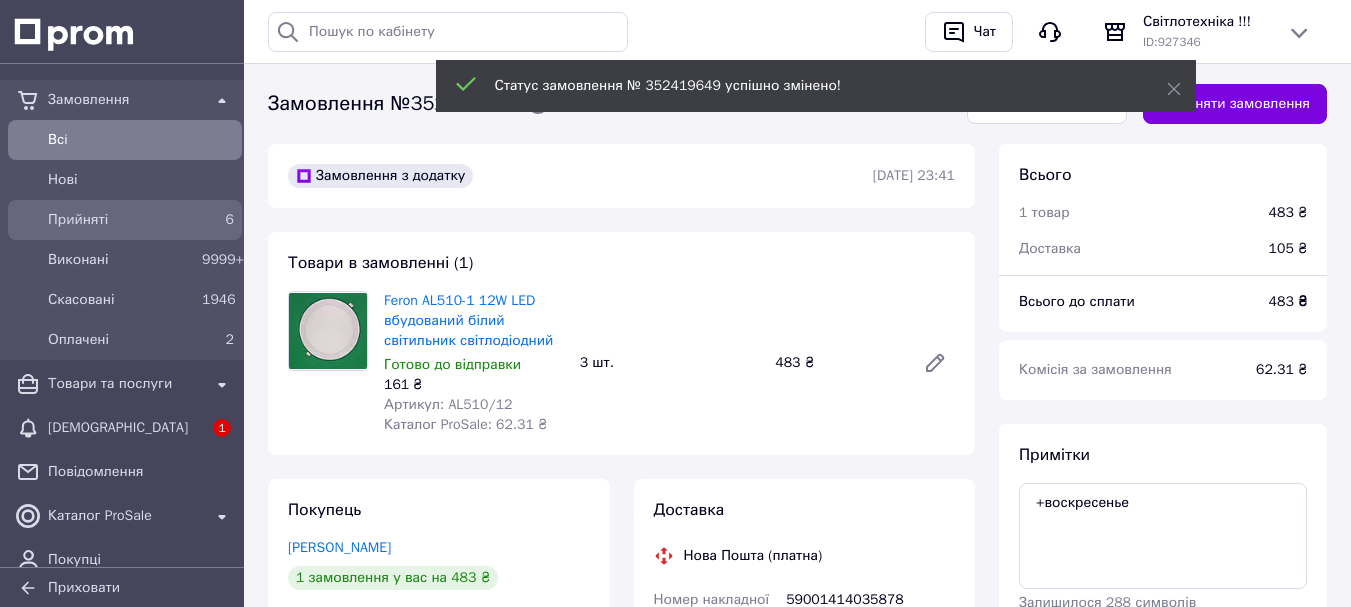 click on "6" at bounding box center (218, 220) 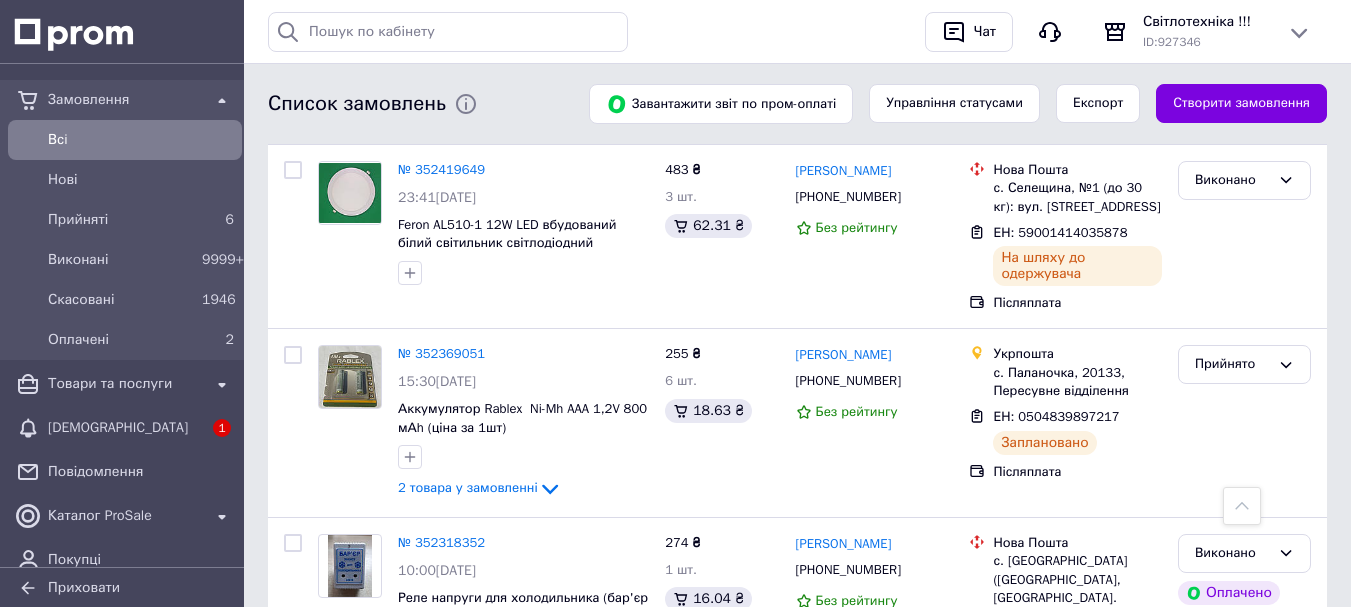 scroll, scrollTop: 900, scrollLeft: 0, axis: vertical 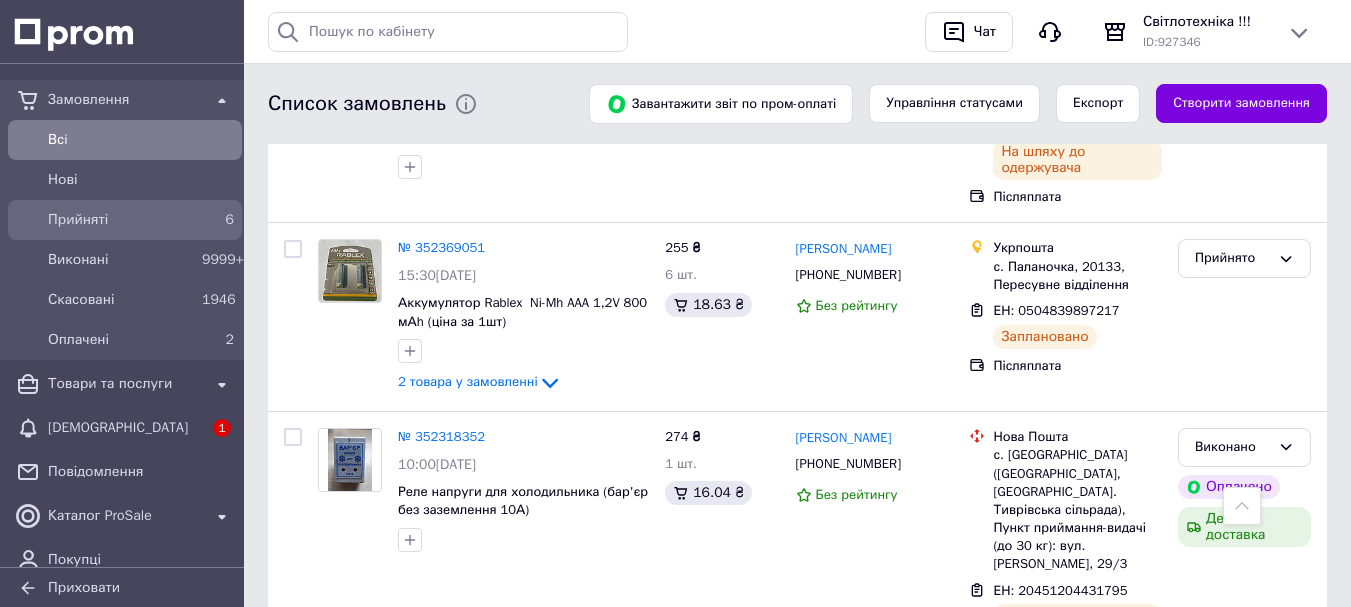 click on "Прийняті" at bounding box center (121, 220) 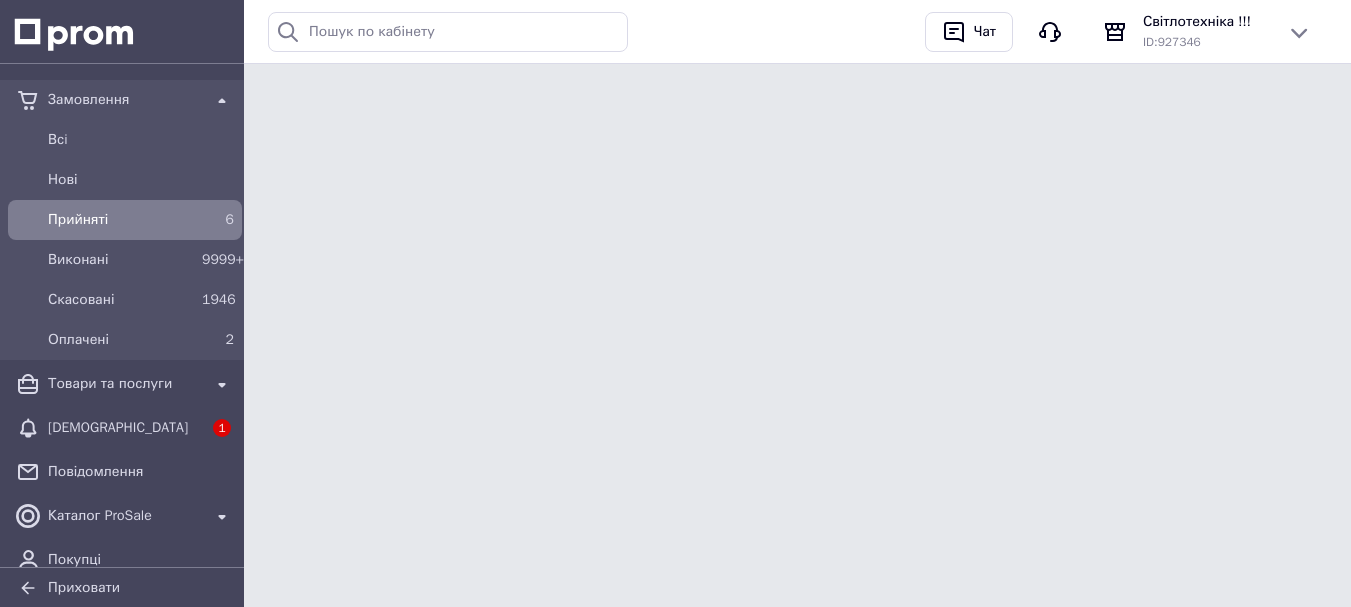 scroll, scrollTop: 0, scrollLeft: 0, axis: both 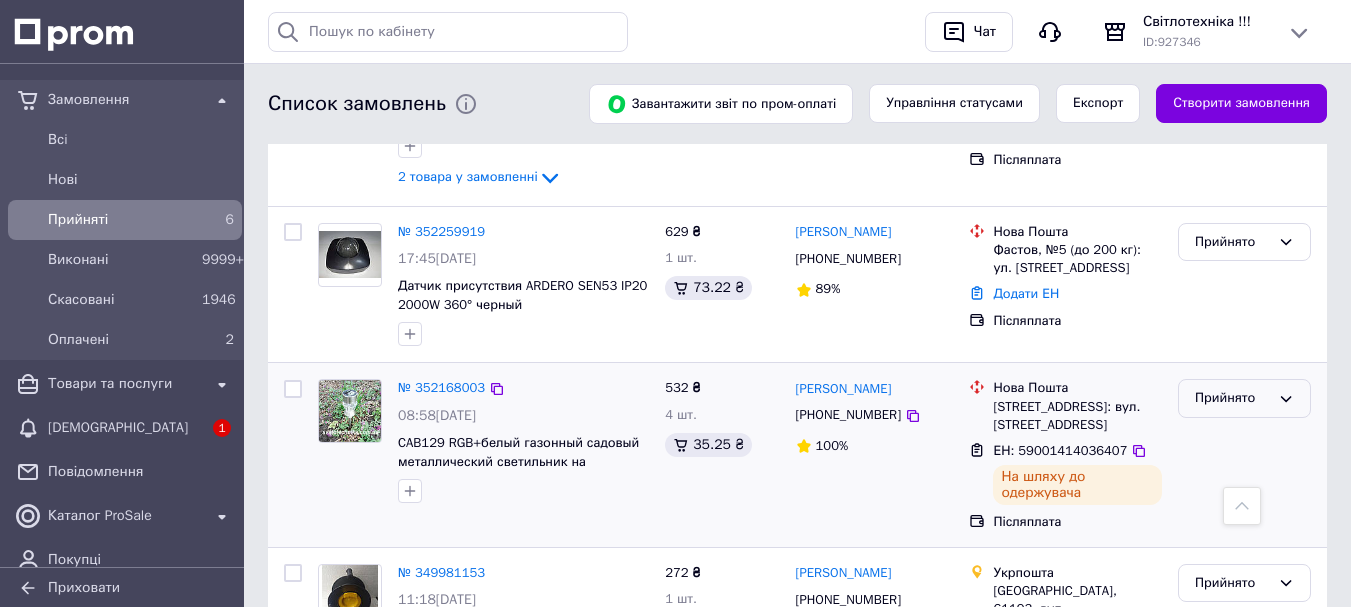 click on "Прийнято" at bounding box center (1232, 398) 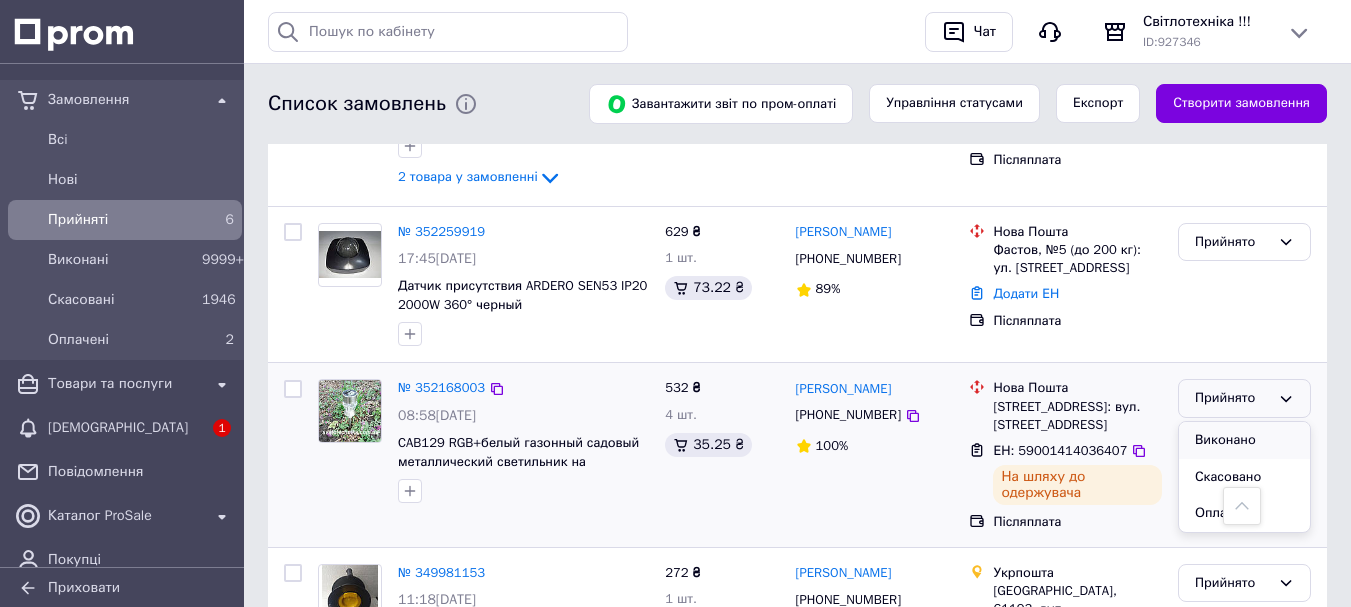 click on "Виконано" at bounding box center (1244, 440) 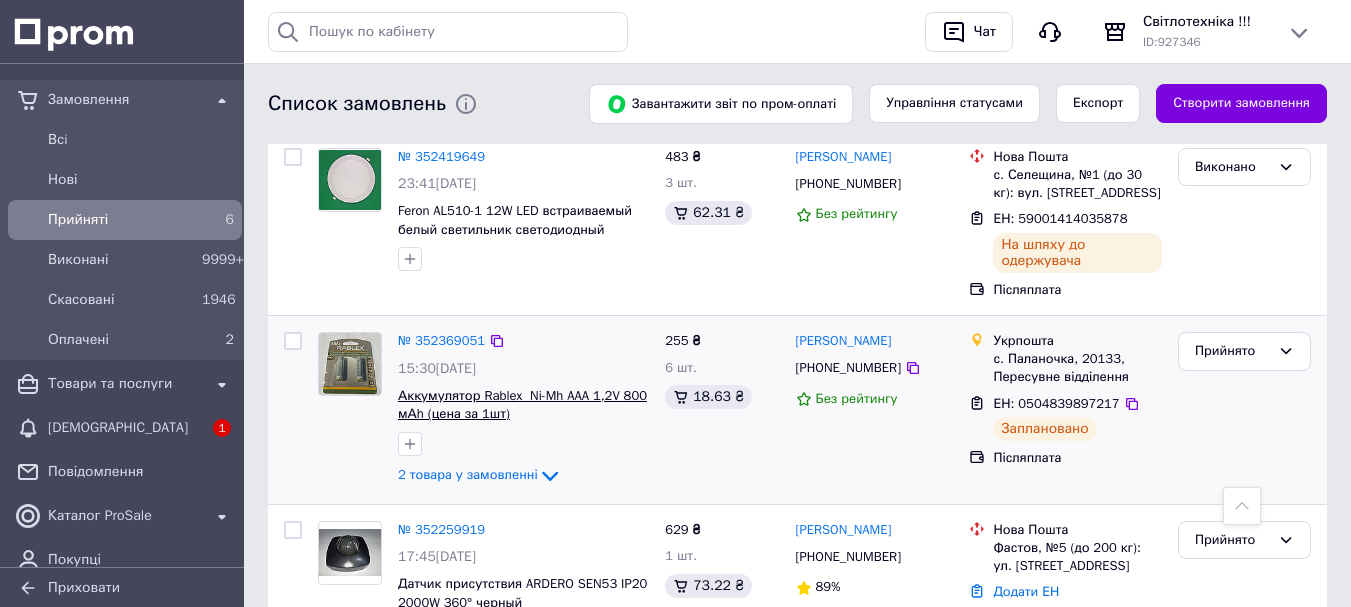 scroll, scrollTop: 400, scrollLeft: 0, axis: vertical 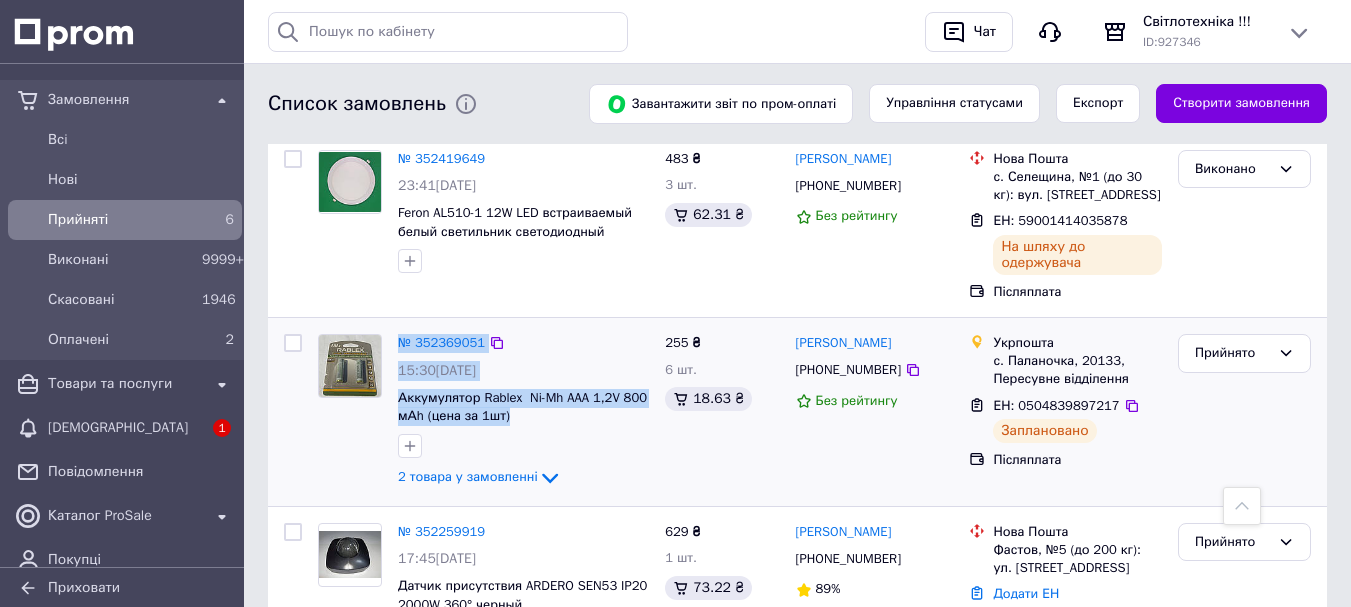 drag, startPoint x: 528, startPoint y: 415, endPoint x: 383, endPoint y: 400, distance: 145.7738 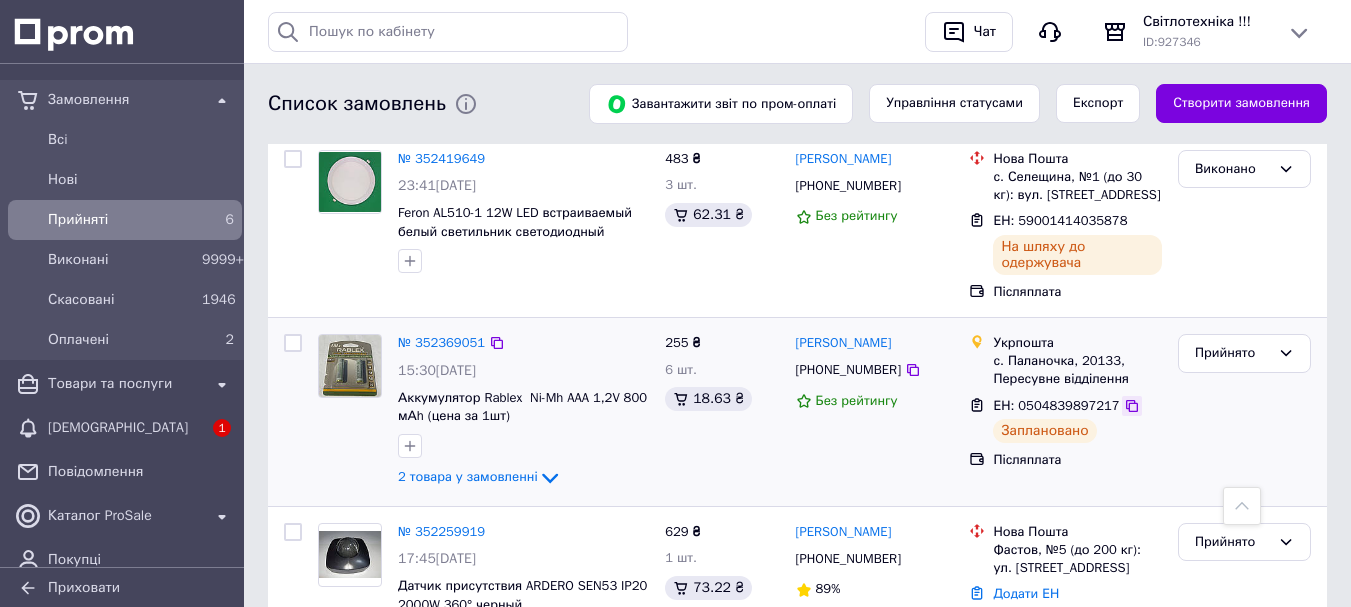 click 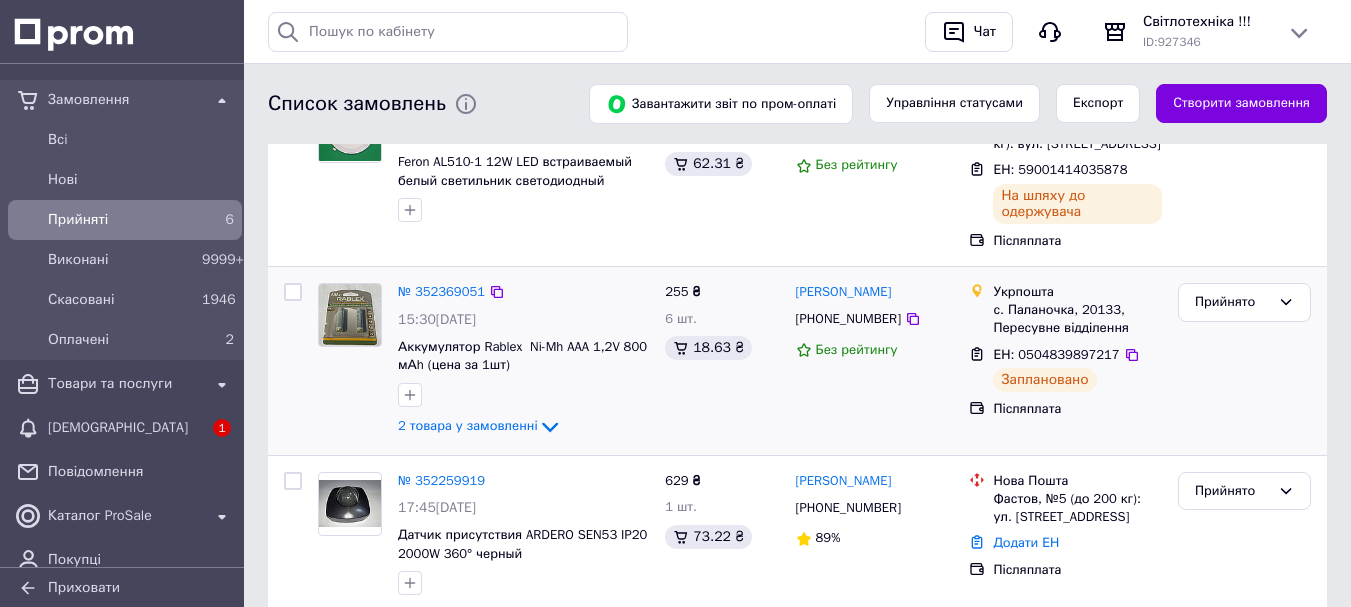 scroll, scrollTop: 500, scrollLeft: 0, axis: vertical 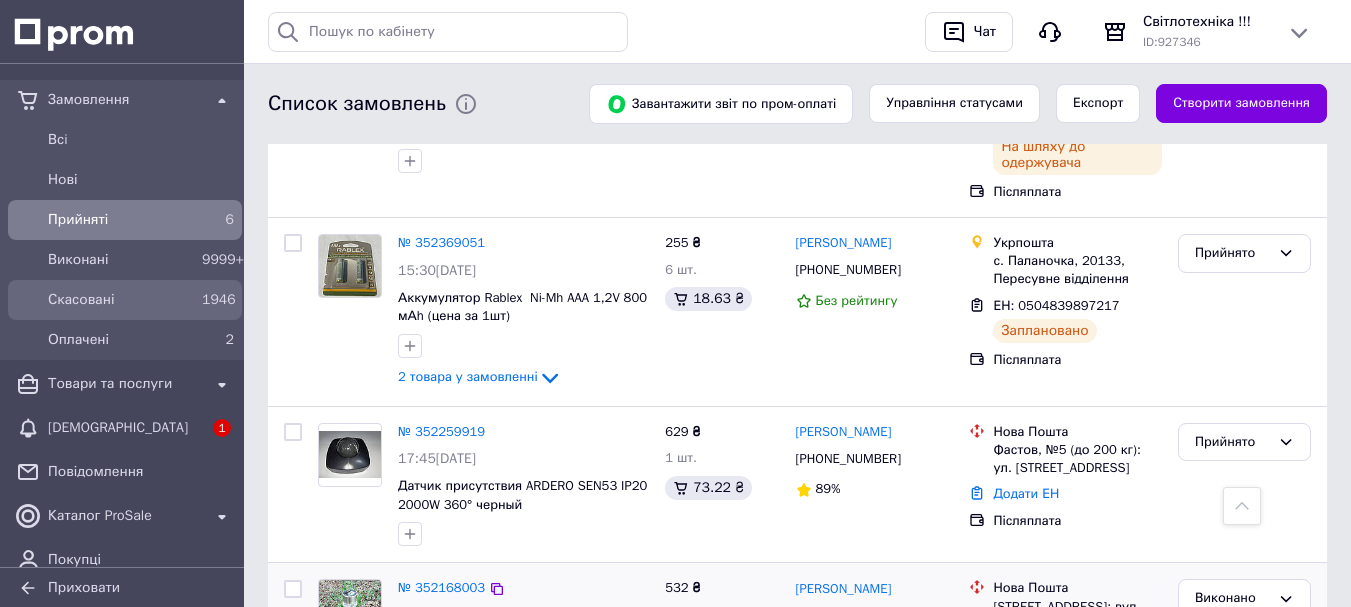 click on "Скасовані" at bounding box center [121, 300] 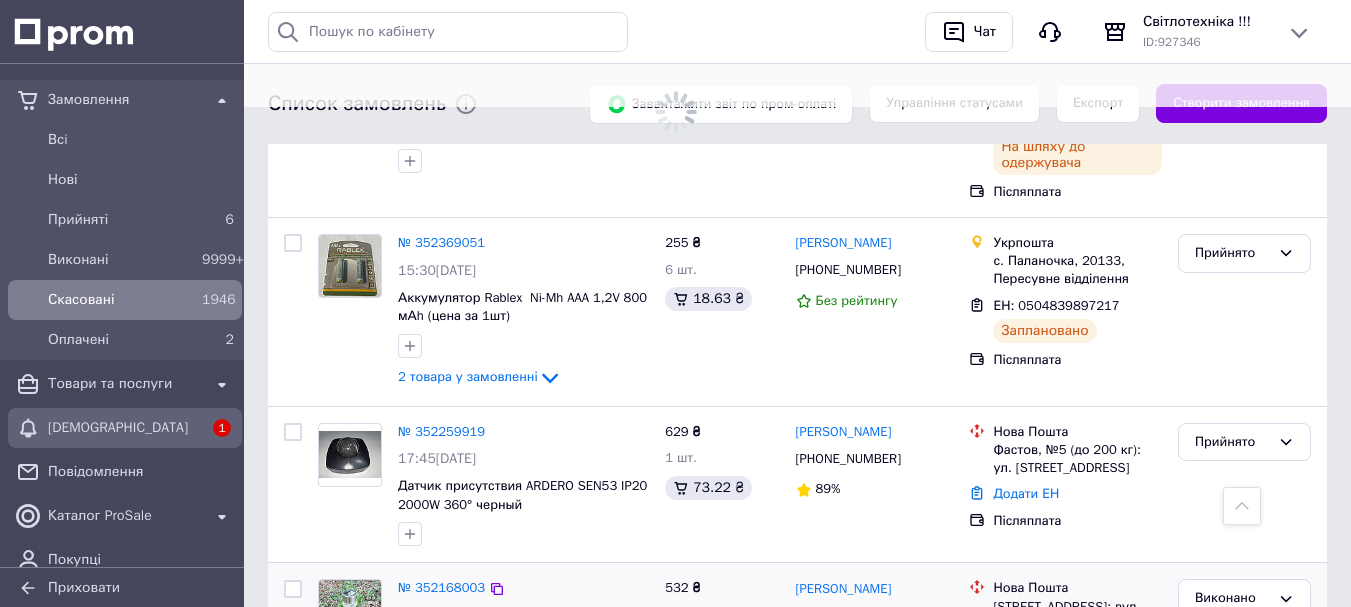 click on "[DEMOGRAPHIC_DATA]" at bounding box center [125, 428] 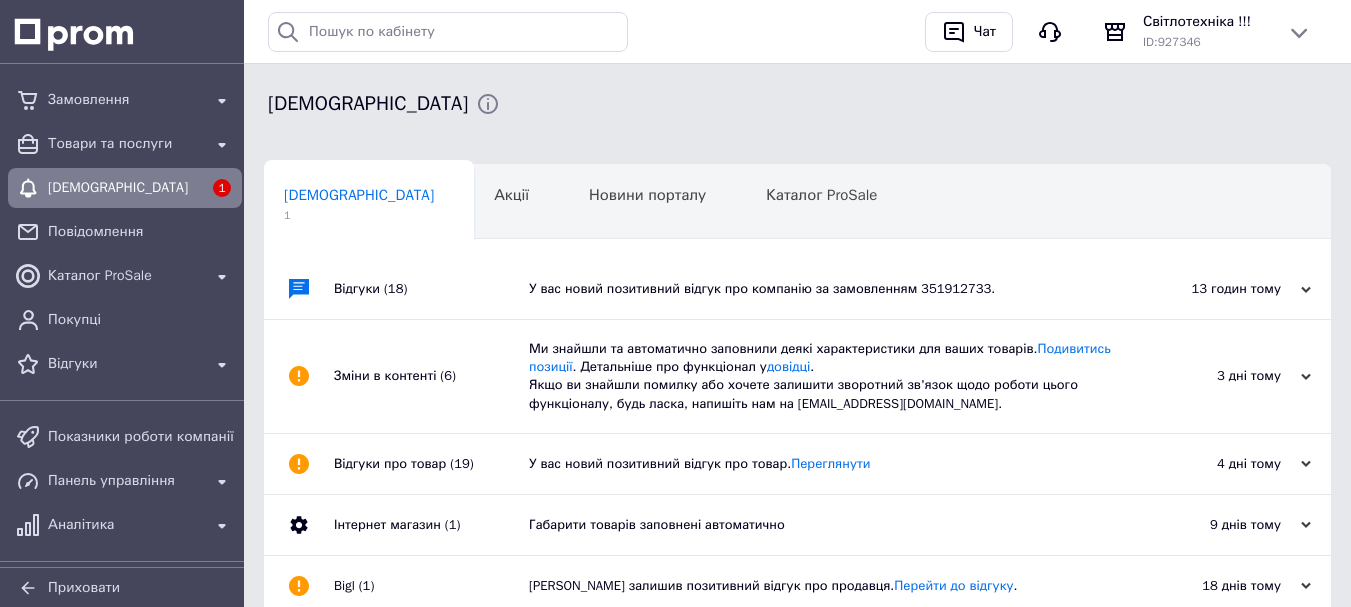 click on "У вас новий позитивний відгук про компанію за замовленням 351912733." at bounding box center (820, 289) 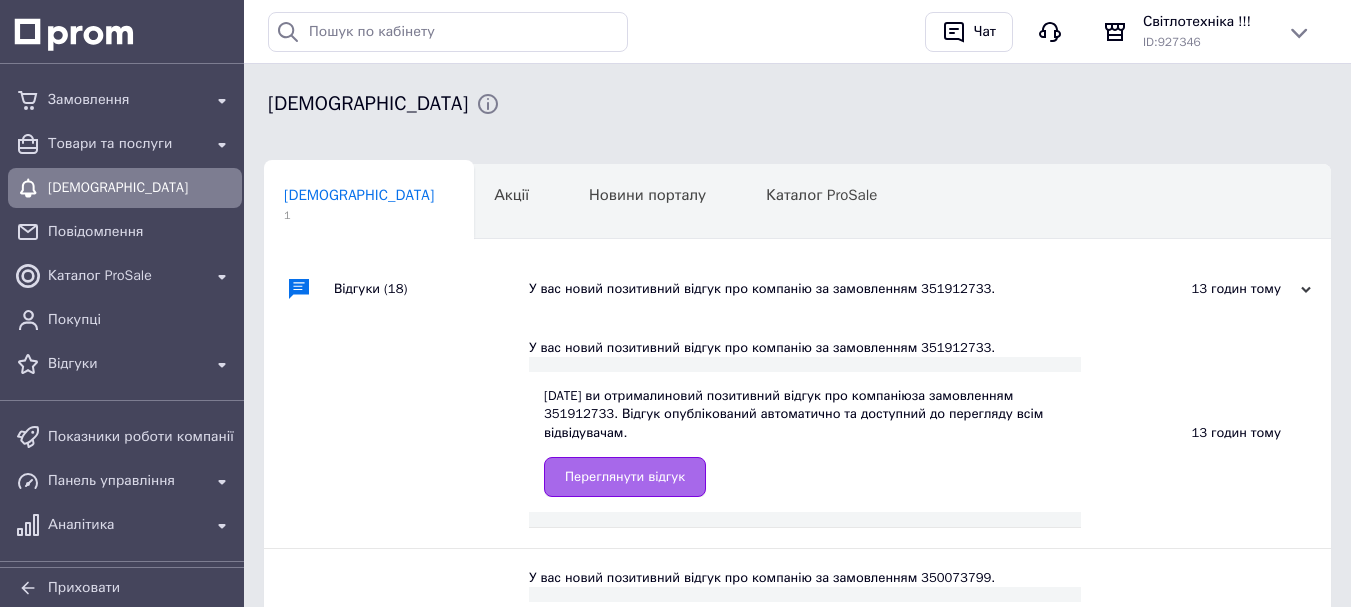 click on "Переглянути відгук" at bounding box center (625, 477) 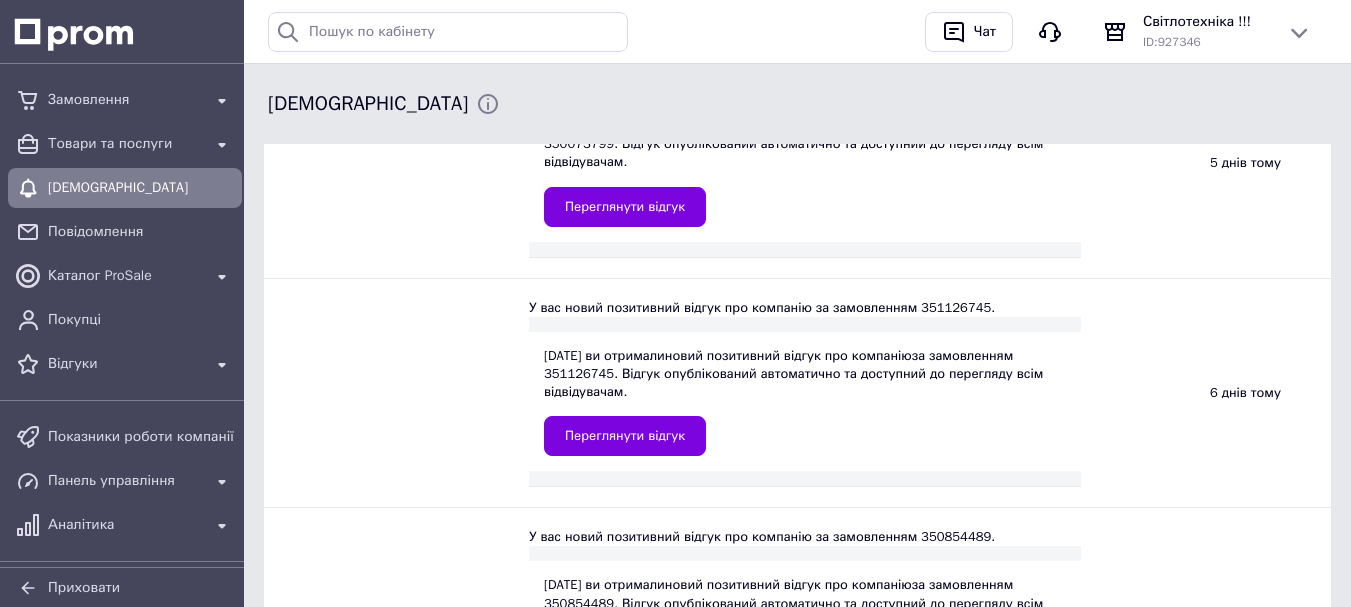 scroll, scrollTop: 400, scrollLeft: 0, axis: vertical 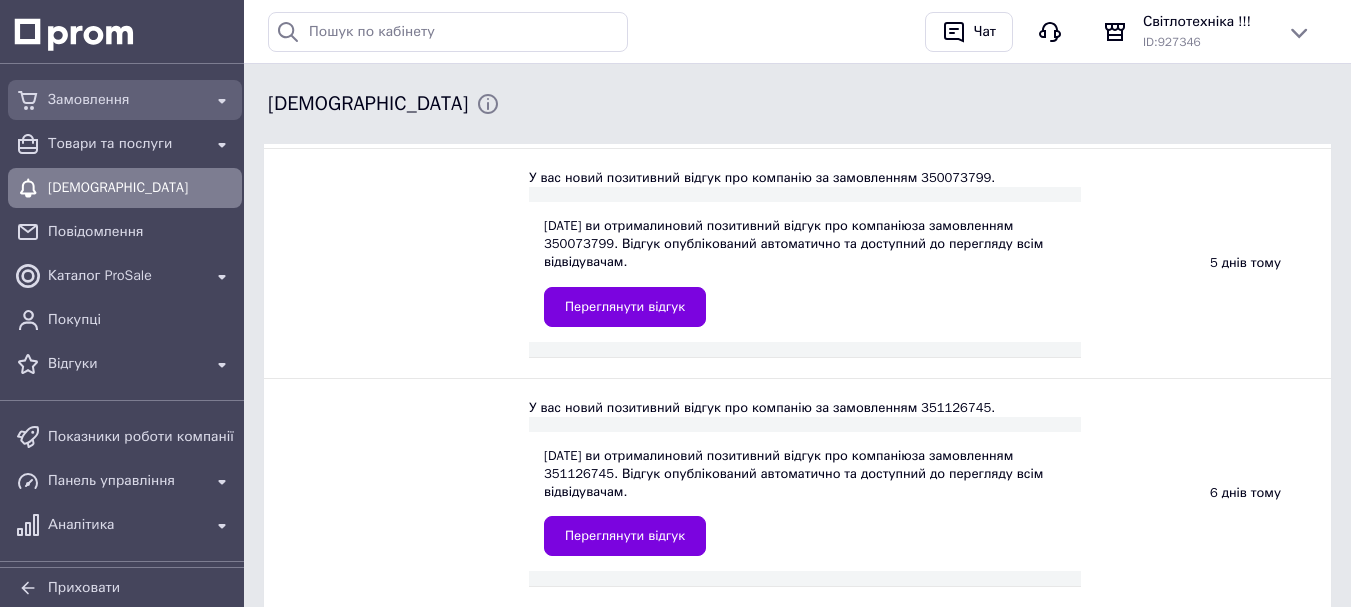 click on "Замовлення" at bounding box center [125, 100] 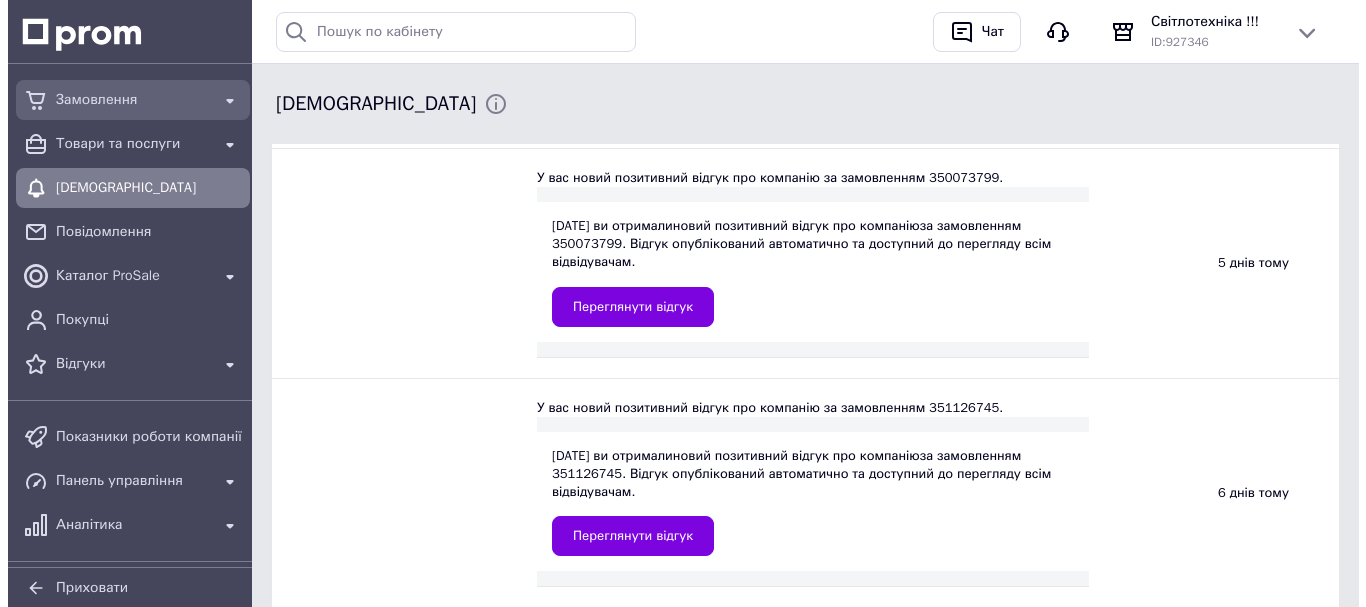 scroll, scrollTop: 0, scrollLeft: 0, axis: both 